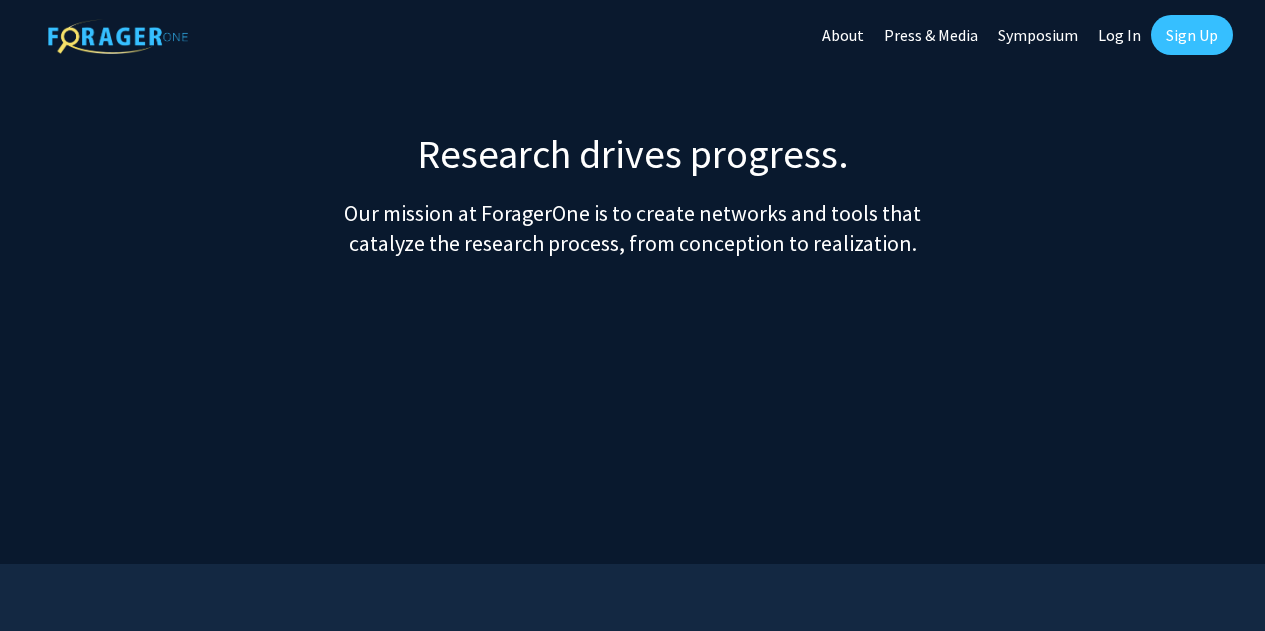 scroll, scrollTop: 0, scrollLeft: 0, axis: both 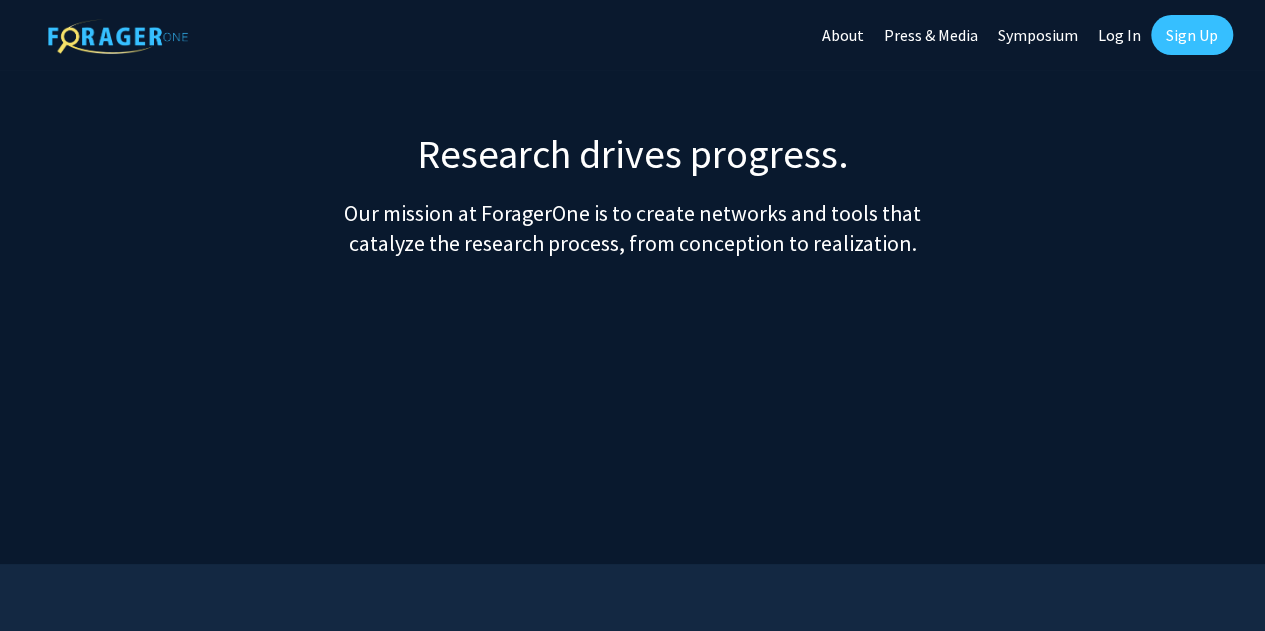 click on "Sign Up" 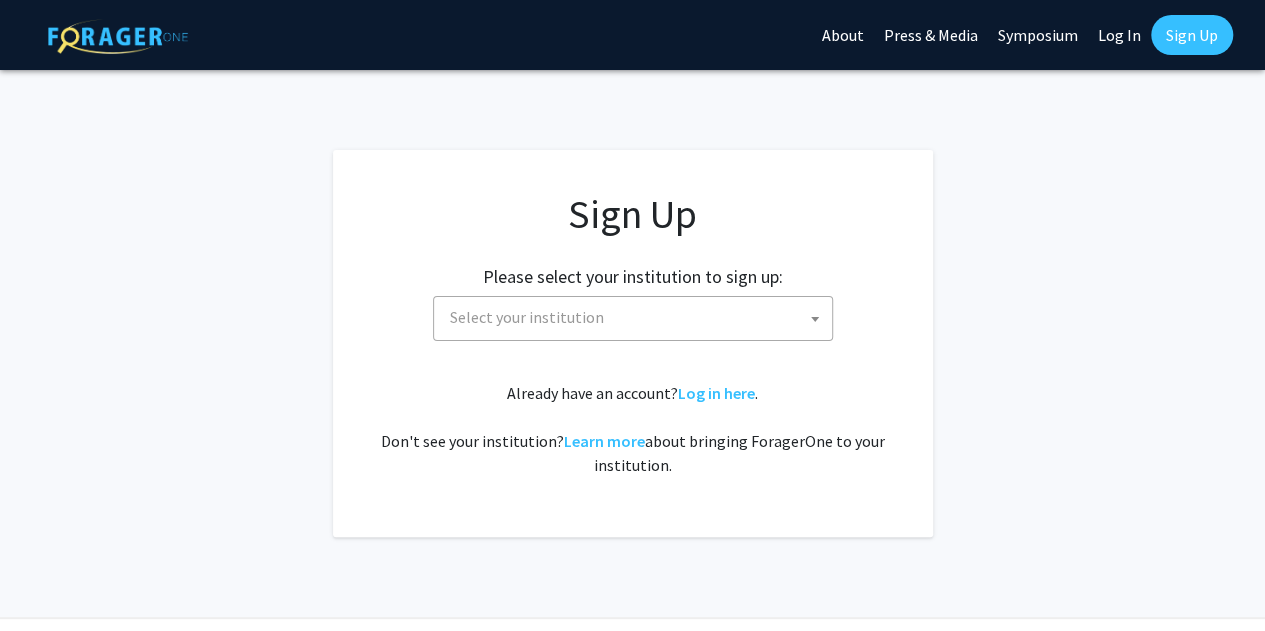 click on "Select your institution" at bounding box center (637, 317) 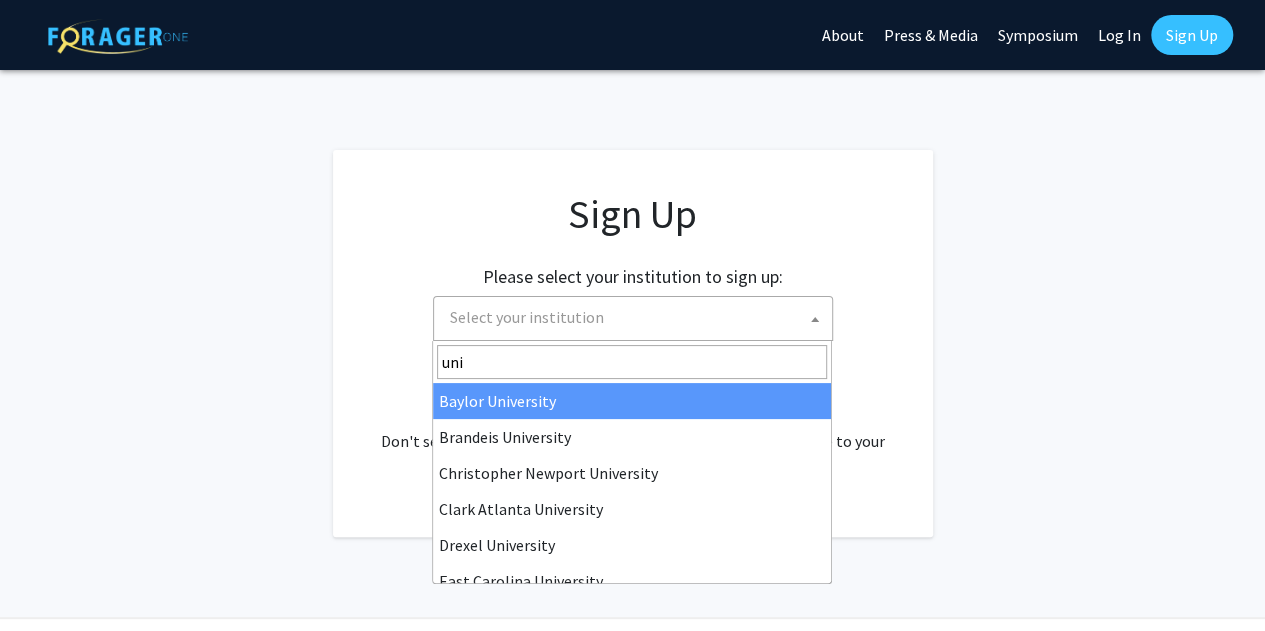 scroll, scrollTop: 592, scrollLeft: 0, axis: vertical 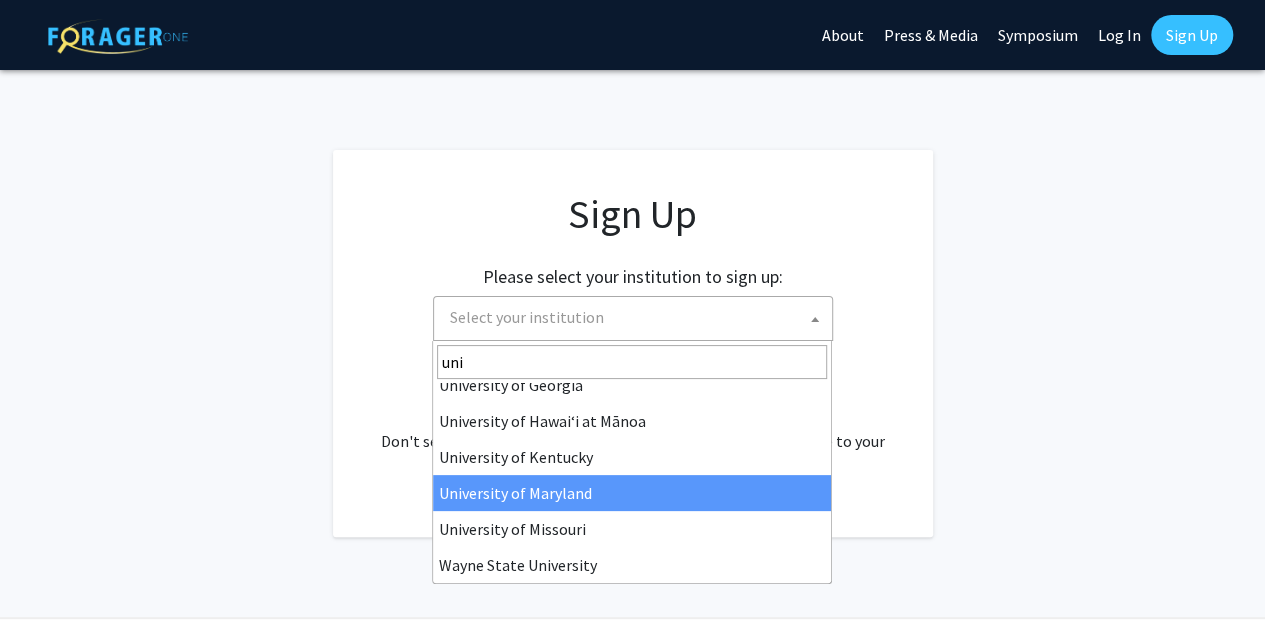 type on "uni" 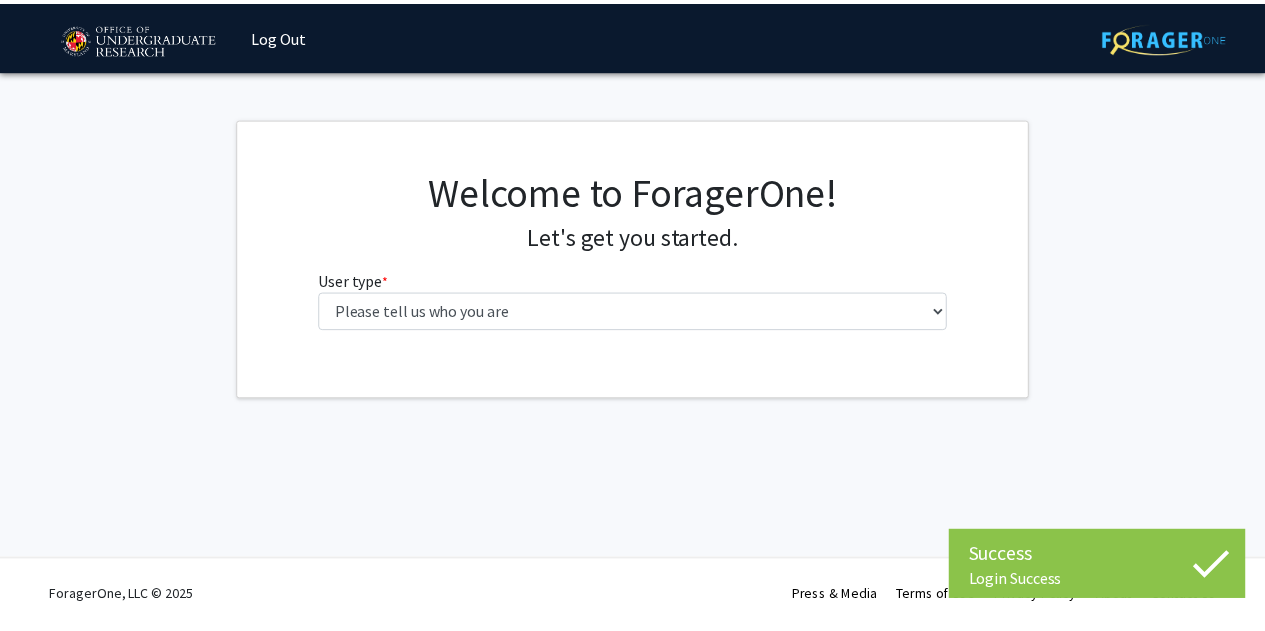 scroll, scrollTop: 0, scrollLeft: 0, axis: both 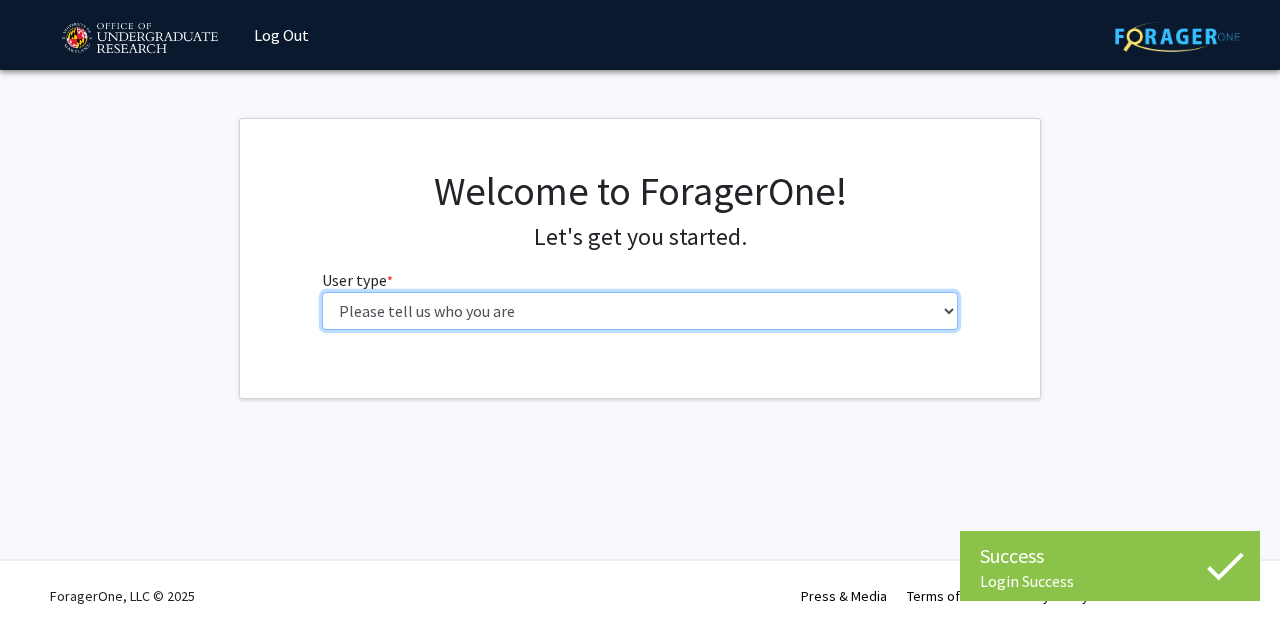 click on "Please tell us who you are  Undergraduate Student   Master's Student   Doctoral Candidate (PhD, MD, DMD, PharmD, etc.)   Postdoctoral Researcher / Research Staff / Medical Resident / Medical Fellow   Faculty   Administrative Staff" at bounding box center (640, 311) 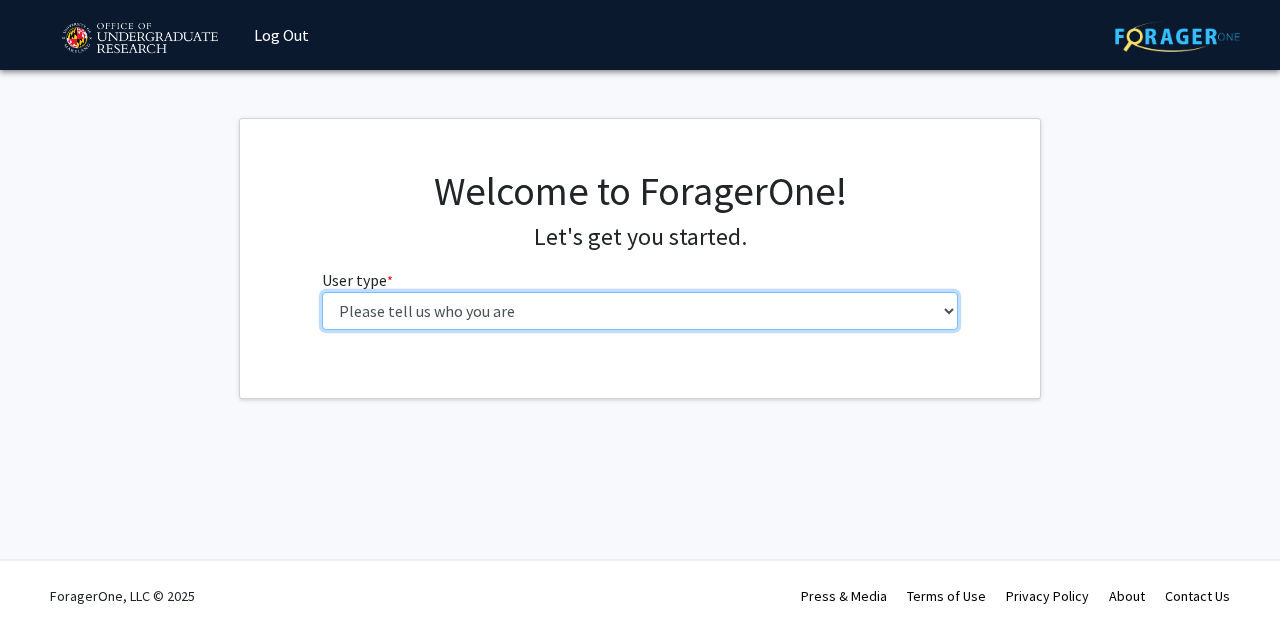 select on "3: doc" 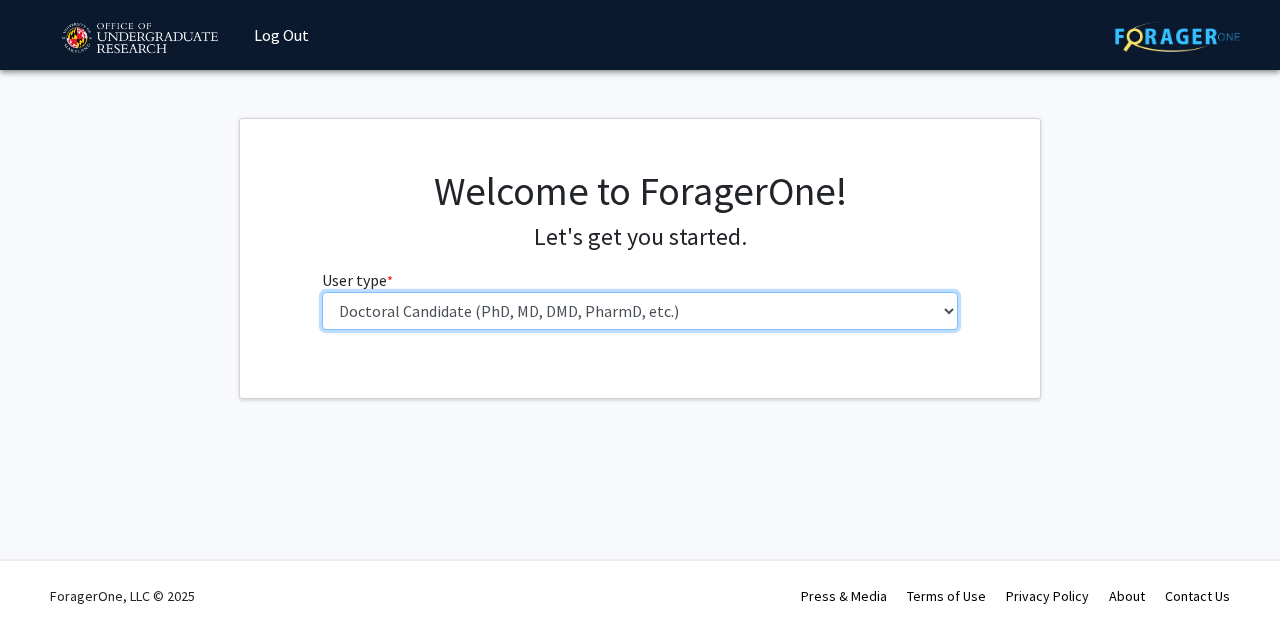 click on "Please tell us who you are  Undergraduate Student   Master's Student   Doctoral Candidate (PhD, MD, DMD, PharmD, etc.)   Postdoctoral Researcher / Research Staff / Medical Resident / Medical Fellow   Faculty   Administrative Staff" at bounding box center [640, 311] 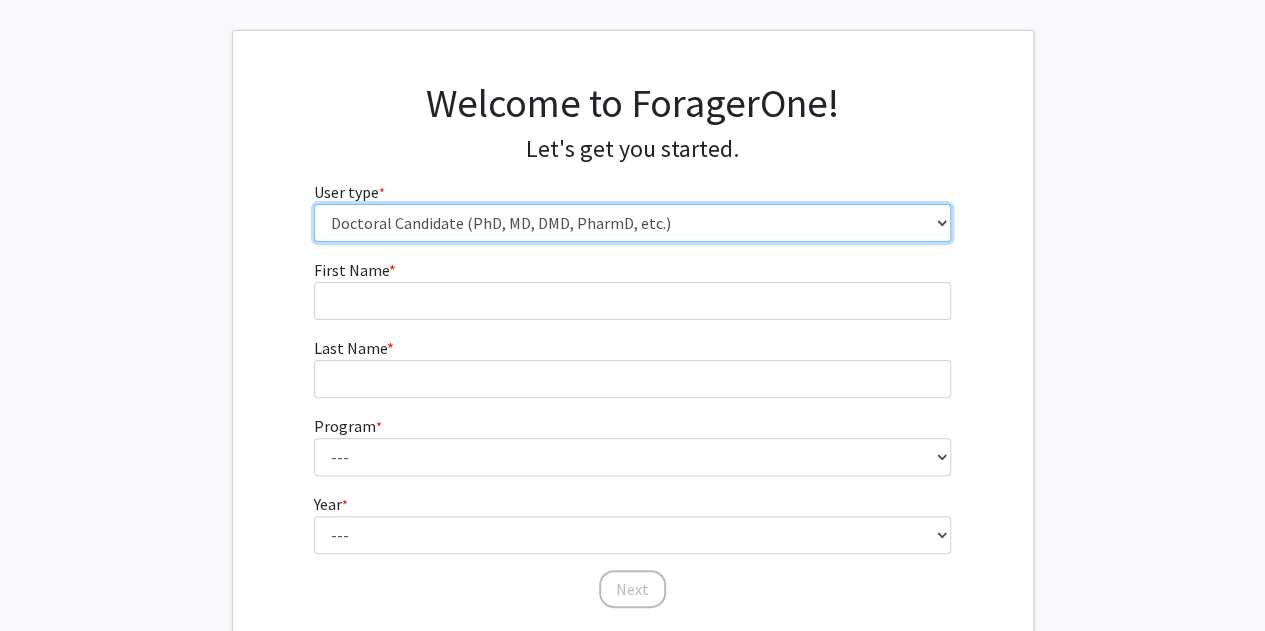 scroll, scrollTop: 234, scrollLeft: 0, axis: vertical 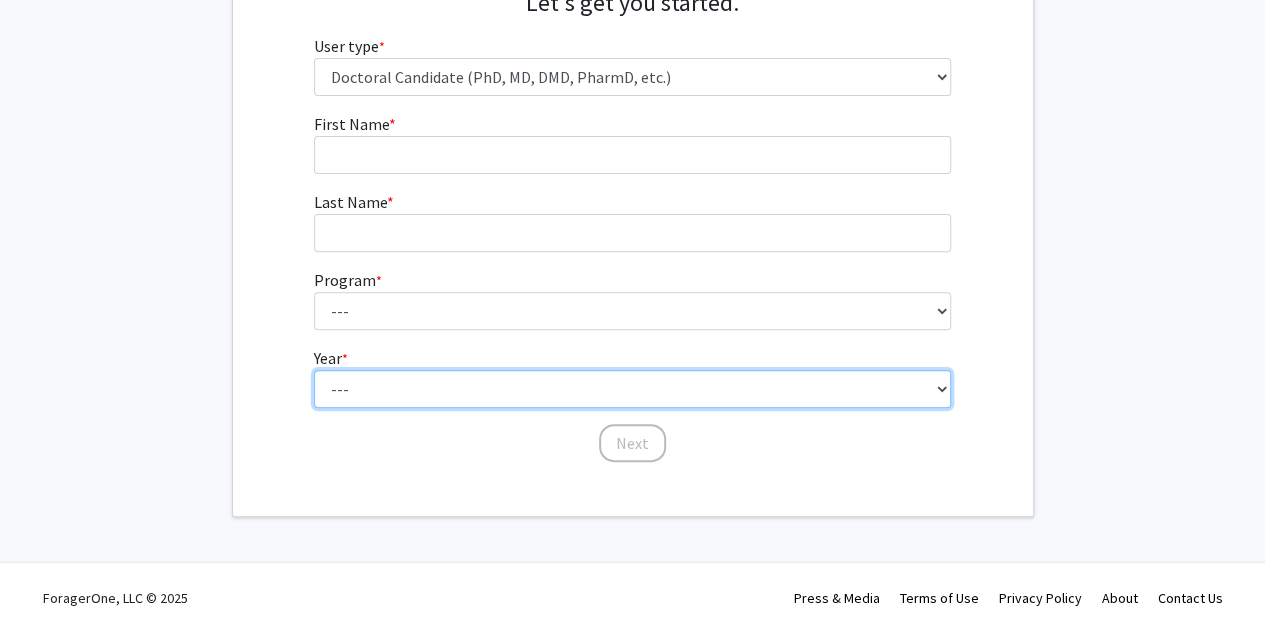 click on "---  First Year   Second Year   Third Year   Fourth Year   Fifth Year   Sixth Year   Seventh Year   Eighth Year   Ninth Year   Tenth Year" at bounding box center [632, 389] 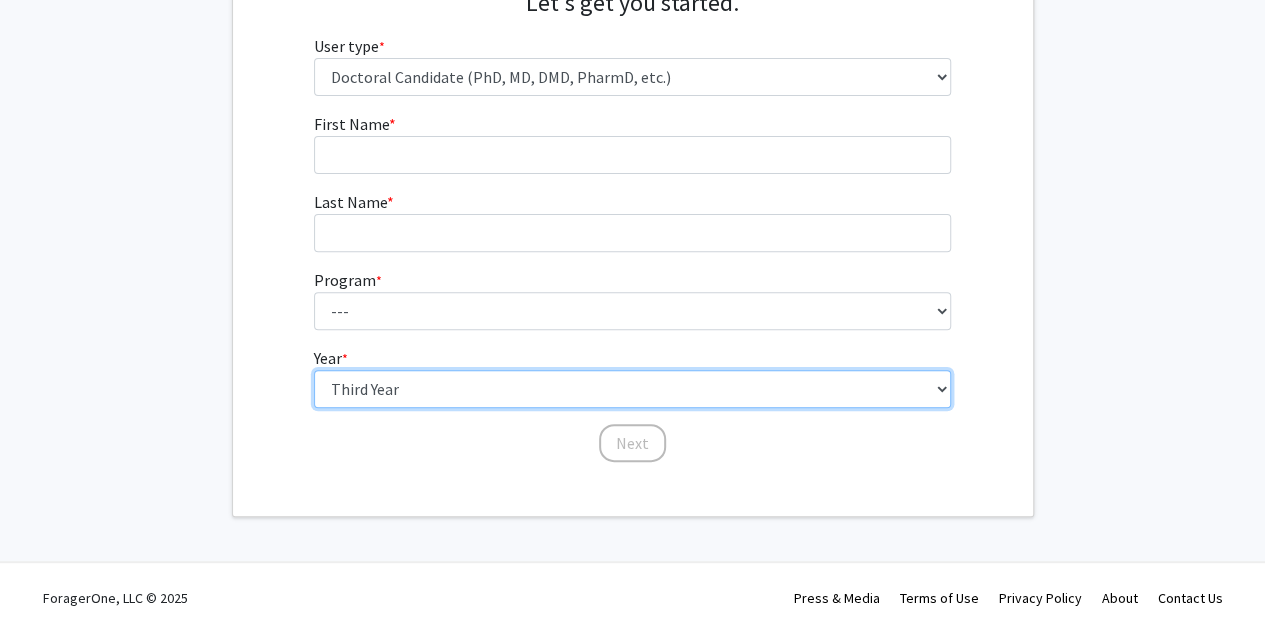 click on "---  First Year   Second Year   Third Year   Fourth Year   Fifth Year   Sixth Year   Seventh Year   Eighth Year   Ninth Year   Tenth Year" at bounding box center (632, 389) 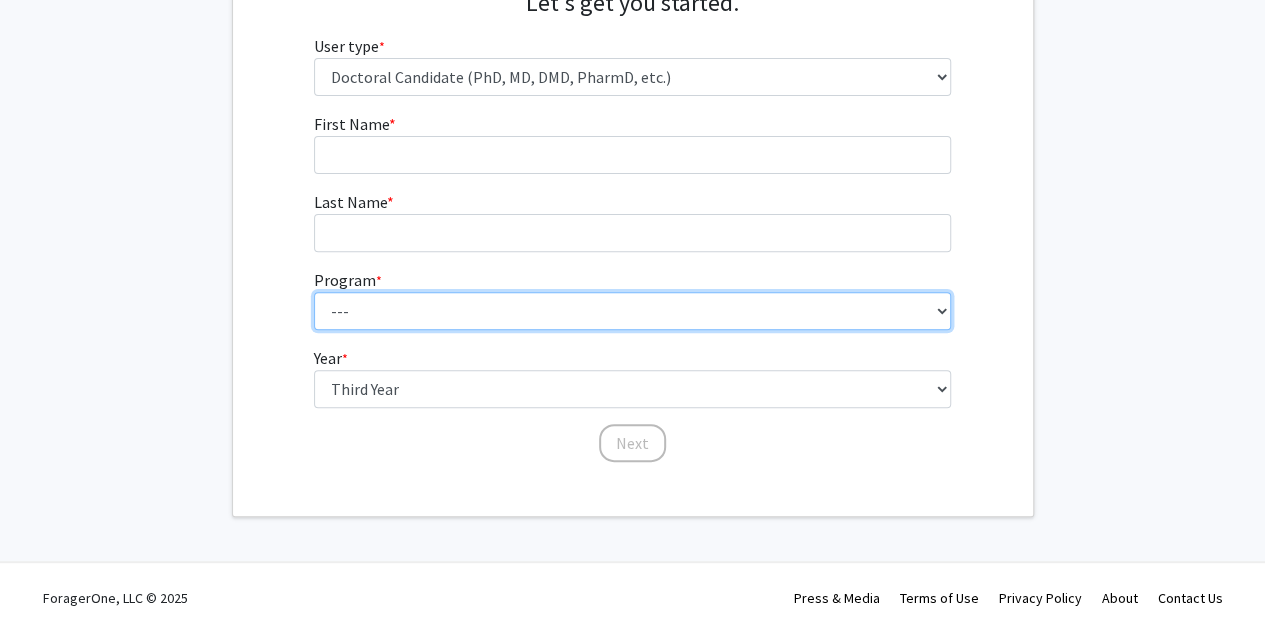 click on "---  Aerospace Engineering   Agricultural and Resource Economics   American Studies   Animal Sciences   Anthropology   Applied Mathematics & Statistics, and Scientific Computation   Art History and Archaeology   Astronomy   Atmospheric and Oceanic Science   Behavioral and Community Health   Biochemistry   Bioengineering   Biological Resources Engineering   Biological Sciences   Biophysics   Business Administration   Business Administration and Medicine   Business Administration and Pharmacy   Business and Management   Chemical Engineering   Chemical Physics   Chemistry   Civil and Environmental Engineering   Clinical Audiology   Communication   Community Counseling   Comparative Biomedical Sciences   Comparative Literature   Computer Science   Counseling Psychology   Criminology and Criminal Justice   Economics   Electrical and Computer Engineering   English Language and Literature   Entomology   Environmental Health Sciences   Environmental Science and Technology   Epidemiology   Ethnomusicology   Geology" at bounding box center [632, 311] 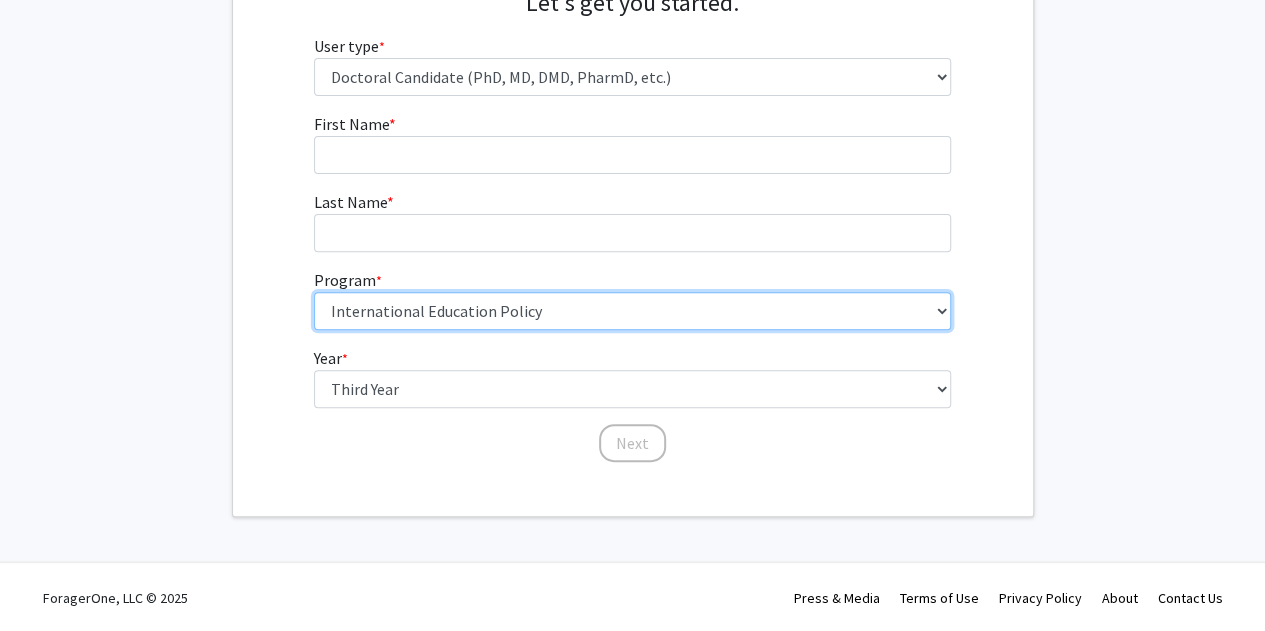 click on "---  Aerospace Engineering   Agricultural and Resource Economics   American Studies   Animal Sciences   Anthropology   Applied Mathematics & Statistics, and Scientific Computation   Art History and Archaeology   Astronomy   Atmospheric and Oceanic Science   Behavioral and Community Health   Biochemistry   Bioengineering   Biological Resources Engineering   Biological Sciences   Biophysics   Business Administration   Business Administration and Medicine   Business Administration and Pharmacy   Business and Management   Chemical Engineering   Chemical Physics   Chemistry   Civil and Environmental Engineering   Clinical Audiology   Communication   Community Counseling   Comparative Biomedical Sciences   Comparative Literature   Computer Science   Counseling Psychology   Criminology and Criminal Justice   Economics   Electrical and Computer Engineering   English Language and Literature   Entomology   Environmental Health Sciences   Environmental Science and Technology   Epidemiology   Ethnomusicology   Geology" at bounding box center (632, 311) 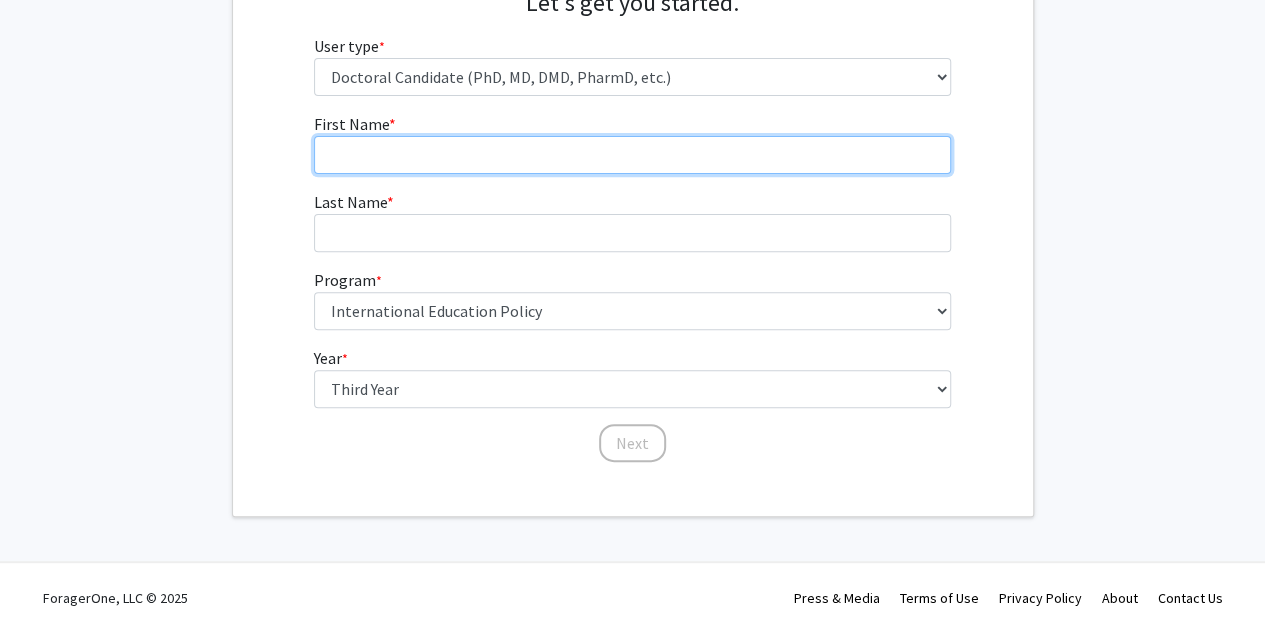 click on "First Name * required" at bounding box center (632, 155) 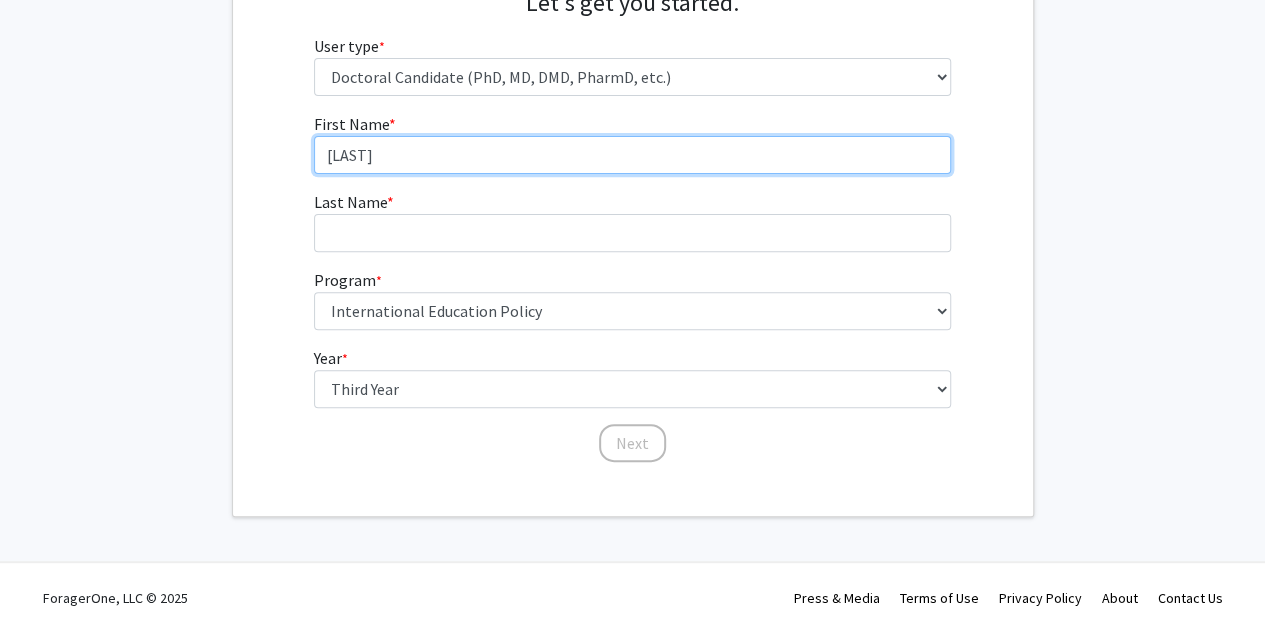 type on "[LAST]" 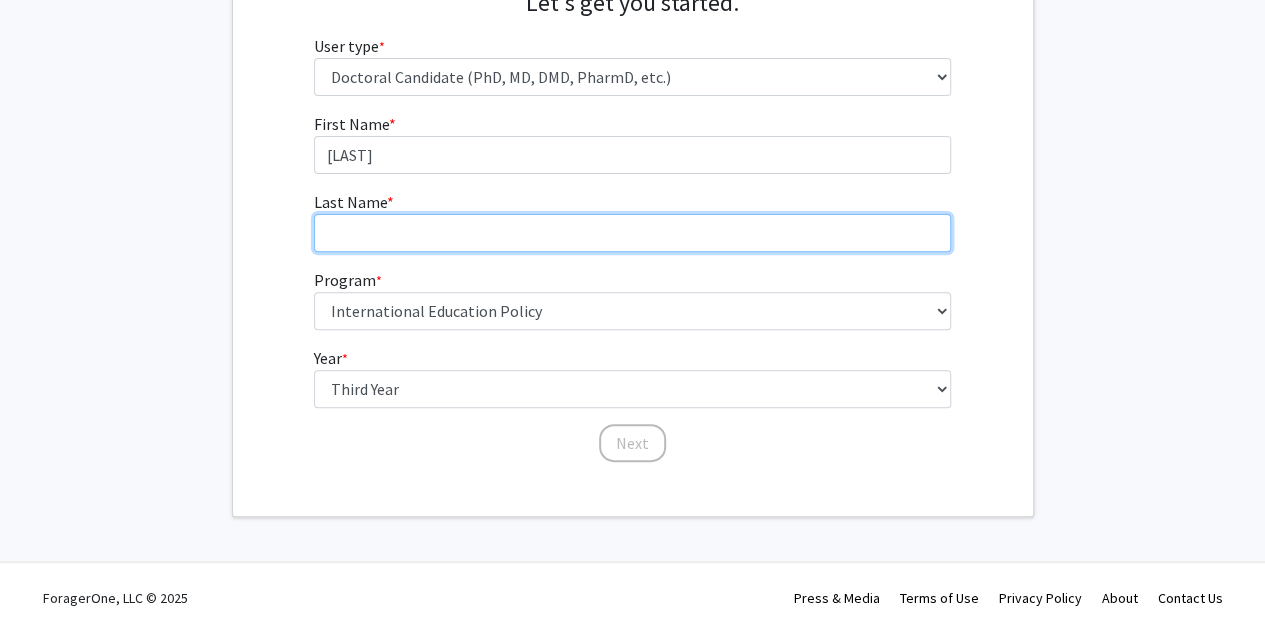click on "Last Name * required" at bounding box center (632, 233) 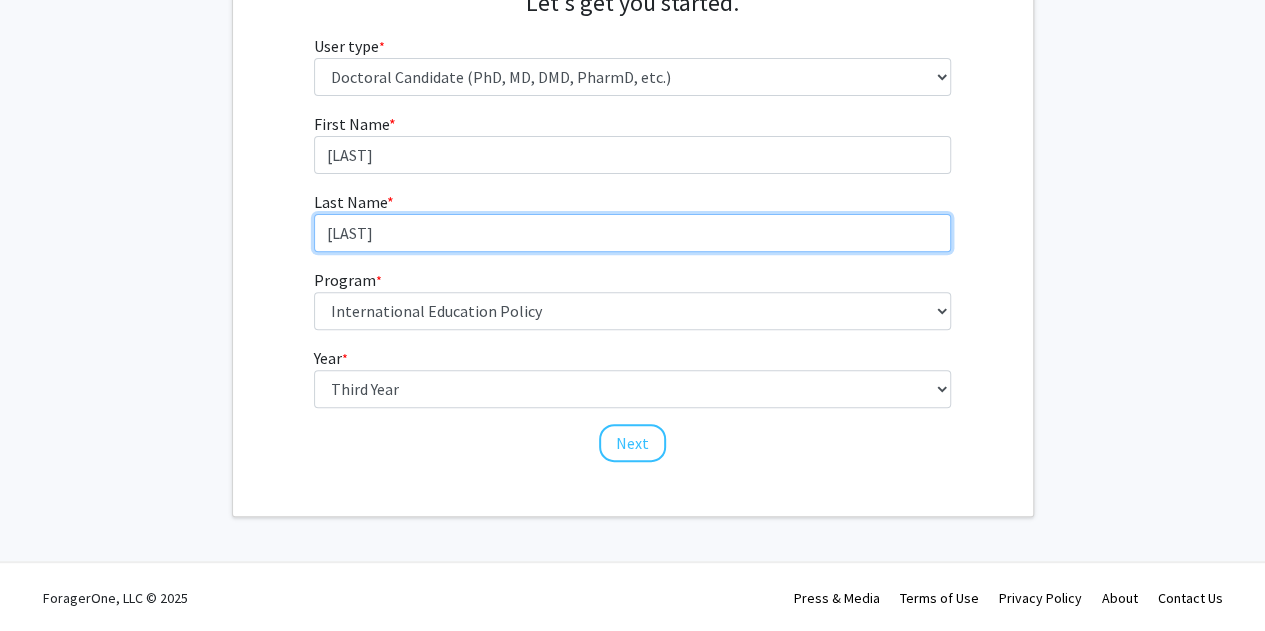 type on "[LAST]" 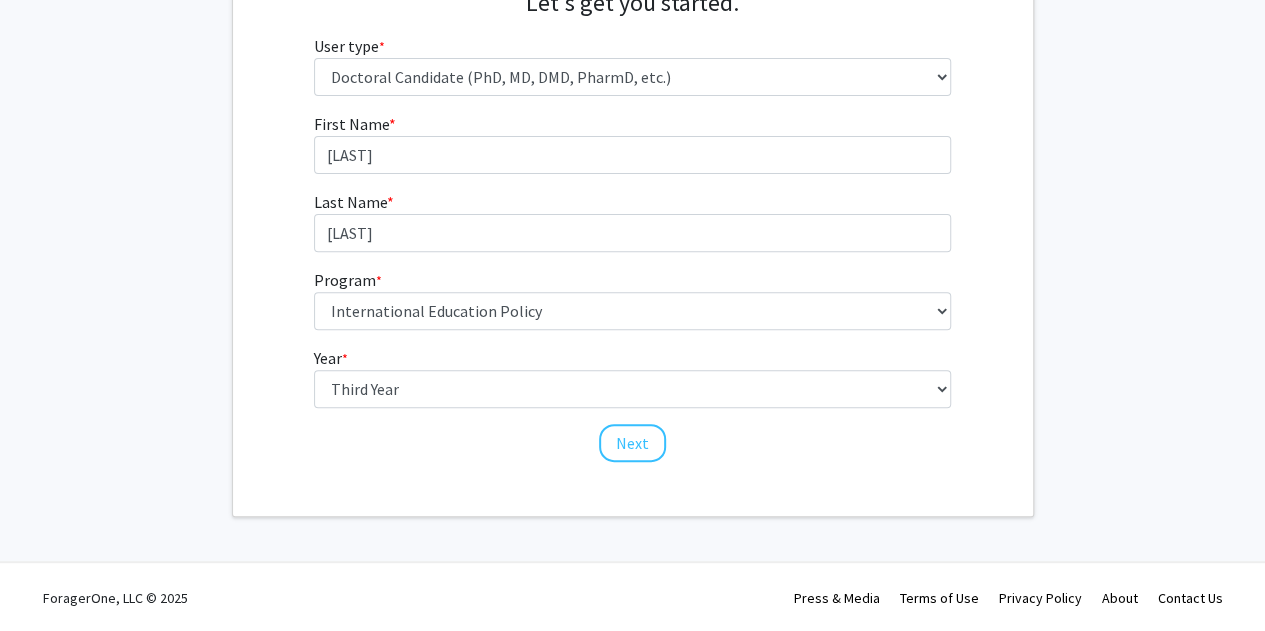 click on "[LAST] [LAST]  Program  * required ---  Aerospace Engineering   Agricultural and Resource Economics   American Studies   Animal Sciences   Anthropology   Applied Mathematics & Statistics, and Scientific Computation   Art History and Archaeology   Astronomy   Atmospheric and Oceanic Science   Behavioral and Community Health   Biochemistry   Bioengineering   Biological Resources Engineering   Biological Sciences   Biophysics   Business Administration   Business Administration and Medicine   Business Administration and Pharmacy   Business and Management   Chemical Engineering   Chemical Physics   Chemistry   Civil and Environmental Engineering   Clinical Audiology   Communication   Community Counseling   Comparative Biomedical Sciences   Comparative Literature   Computer Science   Counseling Psychology   Criminology and Criminal Justice   Economics   Electrical and Computer Engineering   English Language and Literature   Entomology   Environmental Health Sciences   Year" 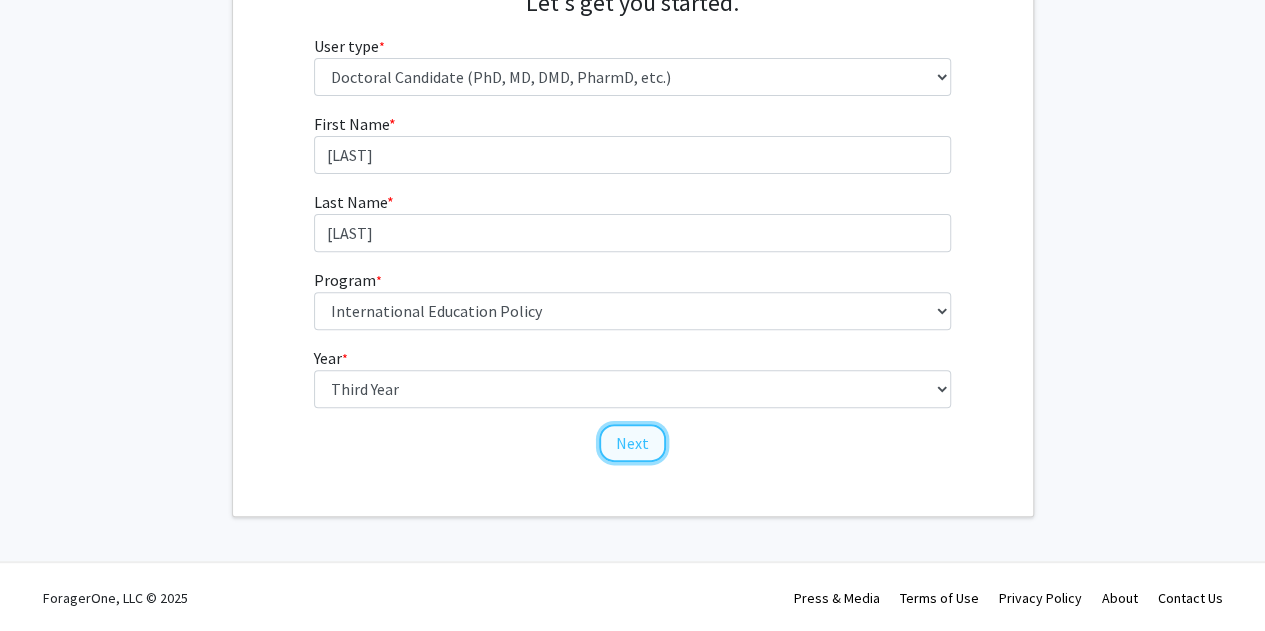 click on "Next" 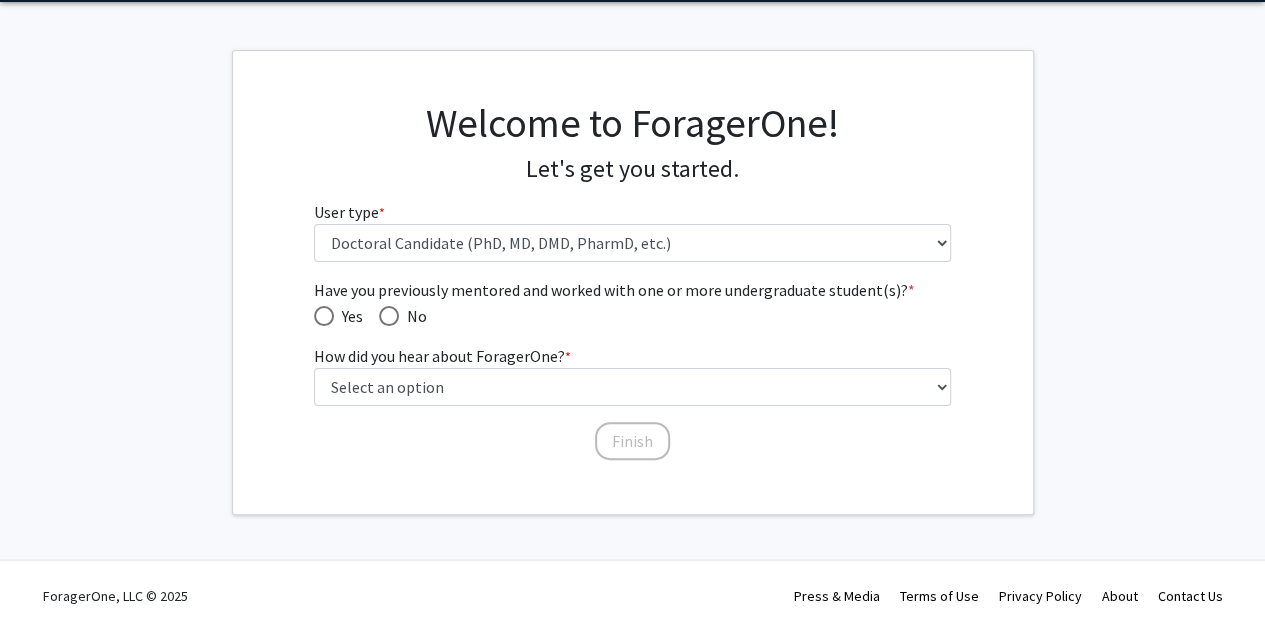 scroll, scrollTop: 66, scrollLeft: 0, axis: vertical 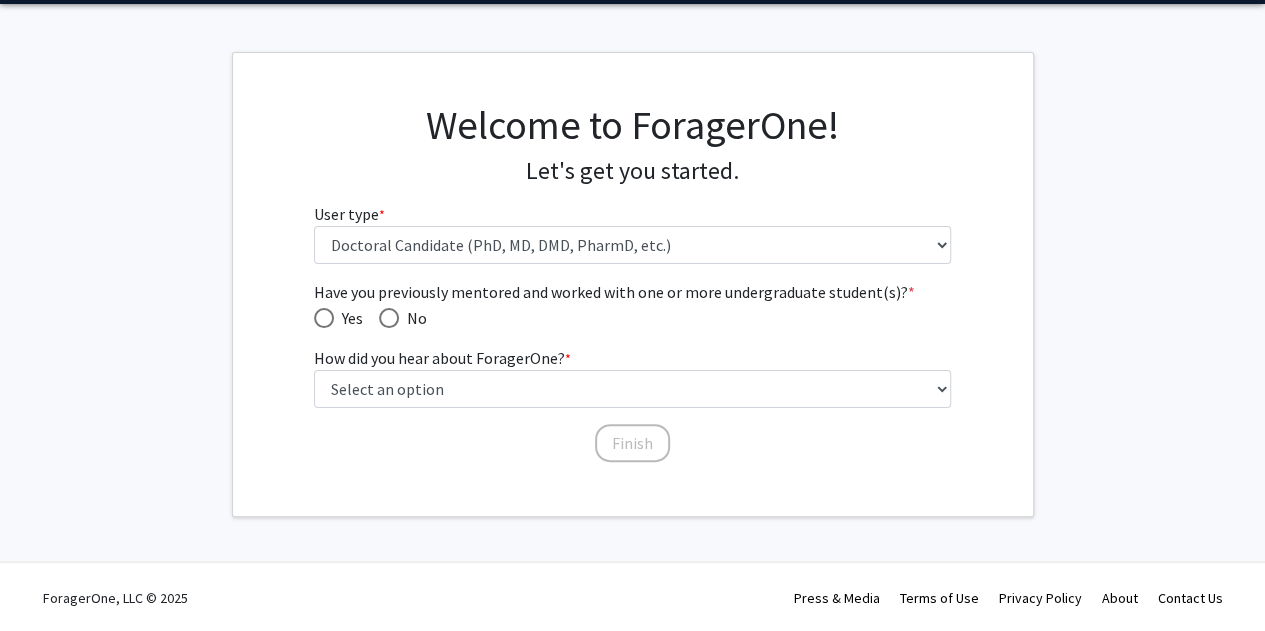 click at bounding box center (324, 318) 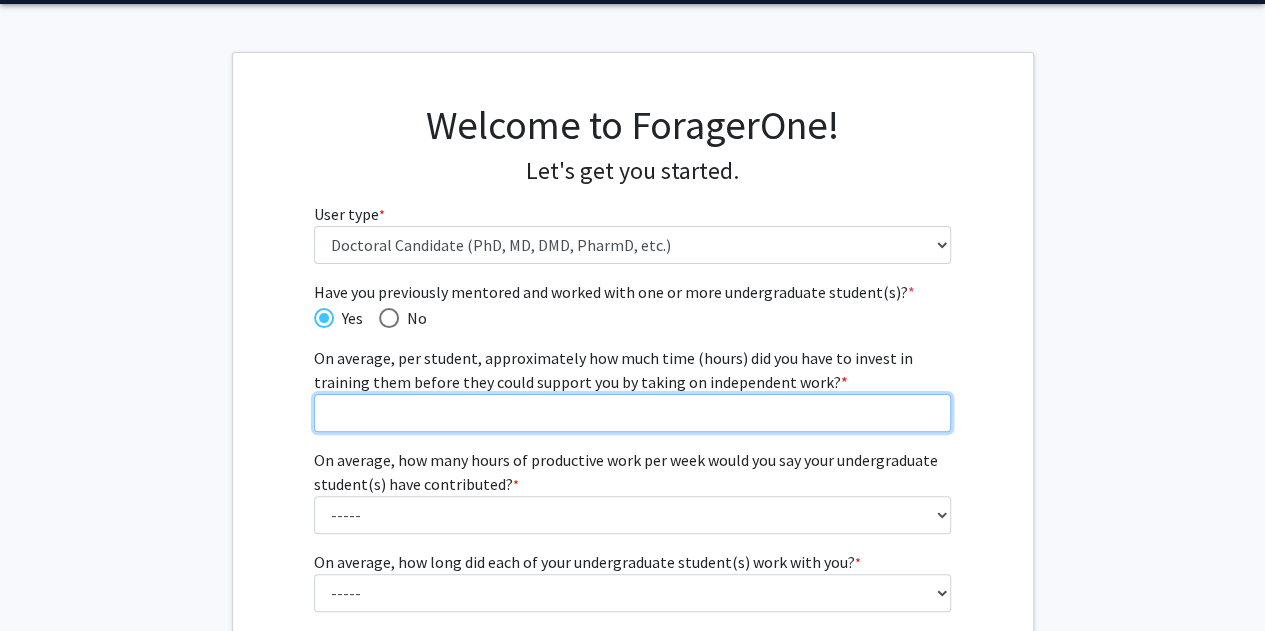 click on "On average, per student, approximately how much time (hours) did you have to invest in training them before they could support you by taking on independent work? * required" at bounding box center [632, 413] 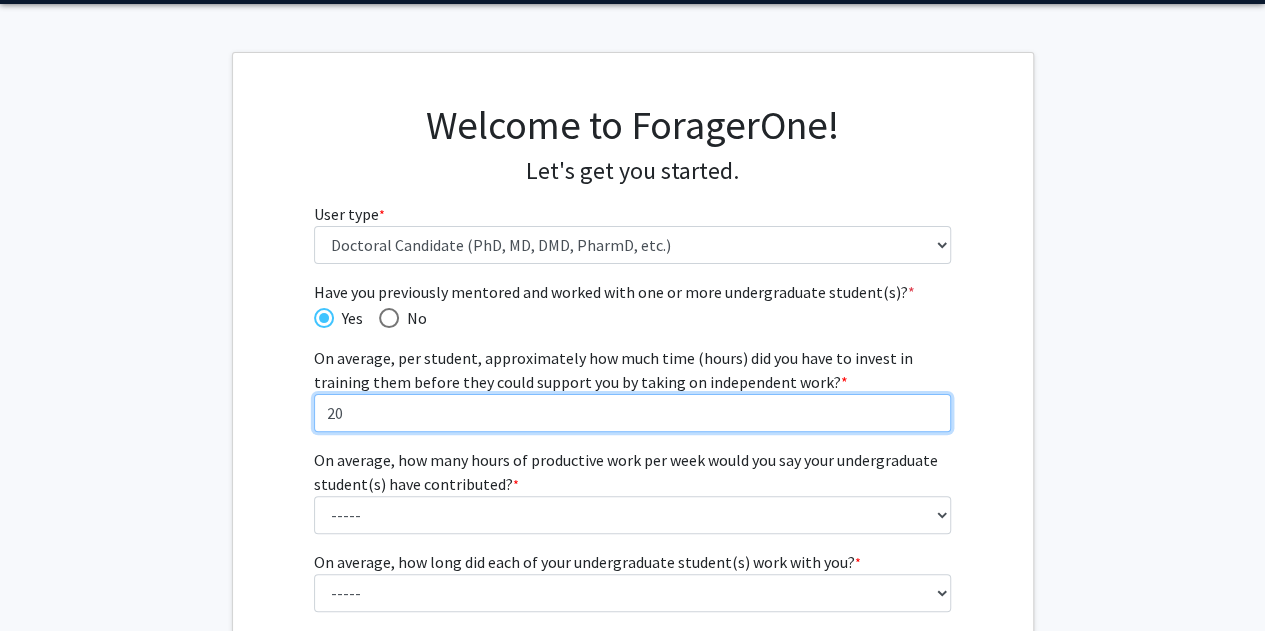 type on "2" 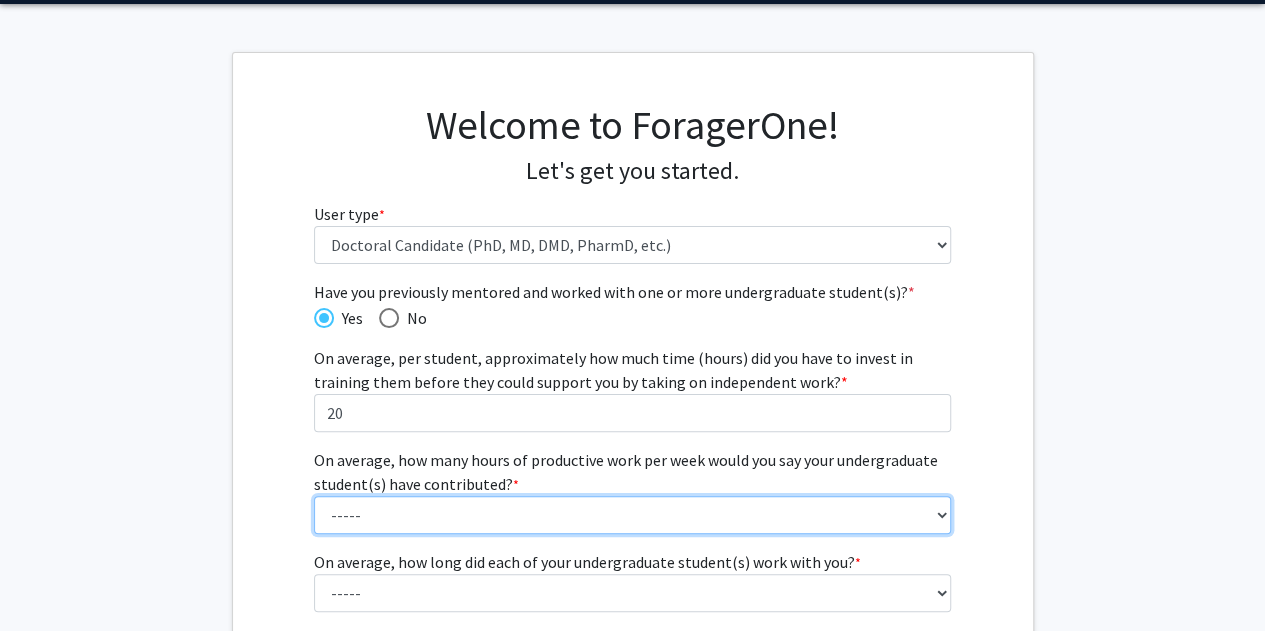 click on "-----  1 - 5 hours   6 - 10 hours   11 - 15 hours   16 - 20 hours   21 - 30 hours   31 - 40 hours   40+ hours" at bounding box center [632, 515] 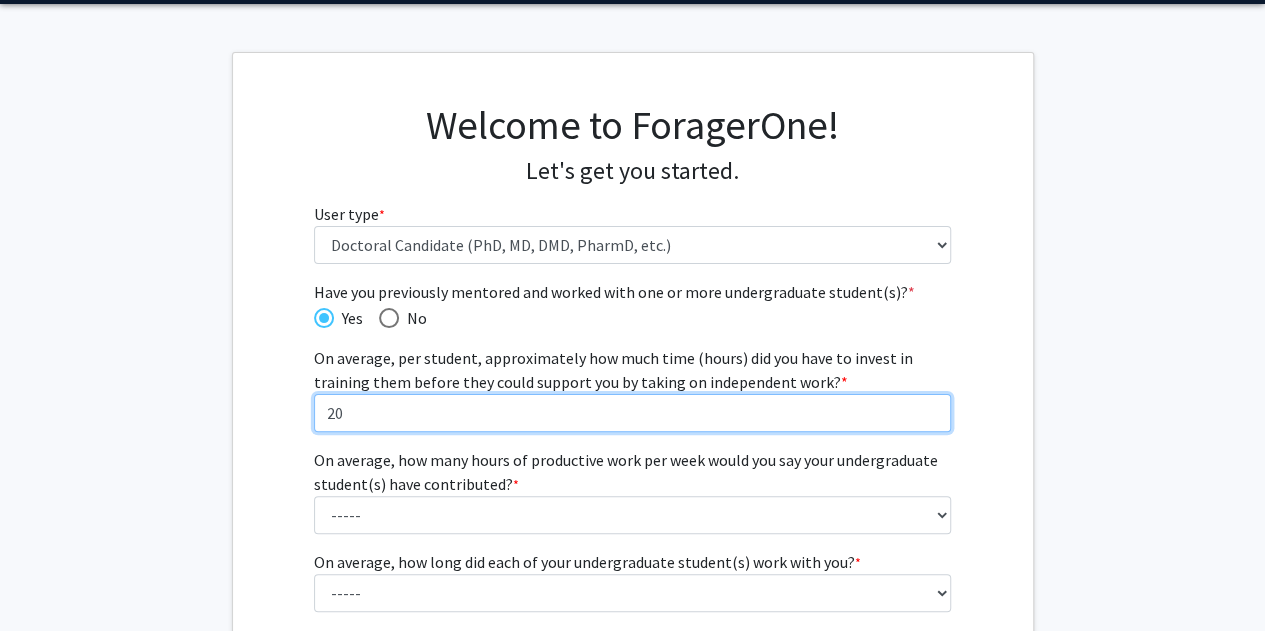 click on "Welcome to ForagerOne! Let's get you started.  User type  * required Please tell us who you are  Undergraduate Student   Master's Student   Doctoral Candidate (PhD, MD, DMD, PharmD, etc.)   Postdoctoral Researcher / Research Staff / Medical Resident / Medical Fellow   Faculty   Administrative Staff  Have you previously mentored and worked with one or more undergraduate student(s)?  *   Yes   No On average, per student, approximately how much time (hours) did you have to invest in training them before they could support you by taking on independent work? * required 20  On average, how many hours of productive work per week would you say your undergraduate student(s) have contributed?  * required -----  1 - 5 hours   6 - 10 hours   11 - 15 hours   16 - 20 hours   21 - 30 hours   31 - 40 hours   40+ hours   On average, how long did each of your undergraduate student(s) work with you?  * required -----  1 - 3 months   3 - 6 months   6 months - 1 year   1 - 2 years   2 - 3 years   3 - 4 years   4+ years  * -----" 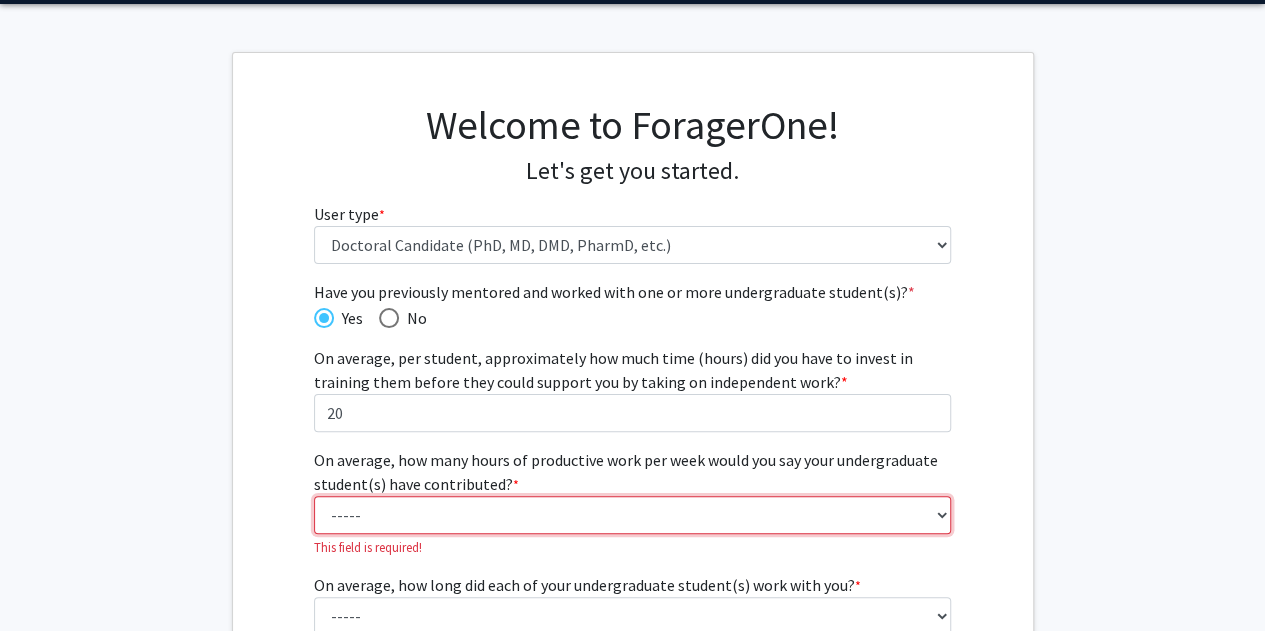 click on "-----  1 - 5 hours   6 - 10 hours   11 - 15 hours   16 - 20 hours   21 - 30 hours   31 - 40 hours   40+ hours" at bounding box center [632, 515] 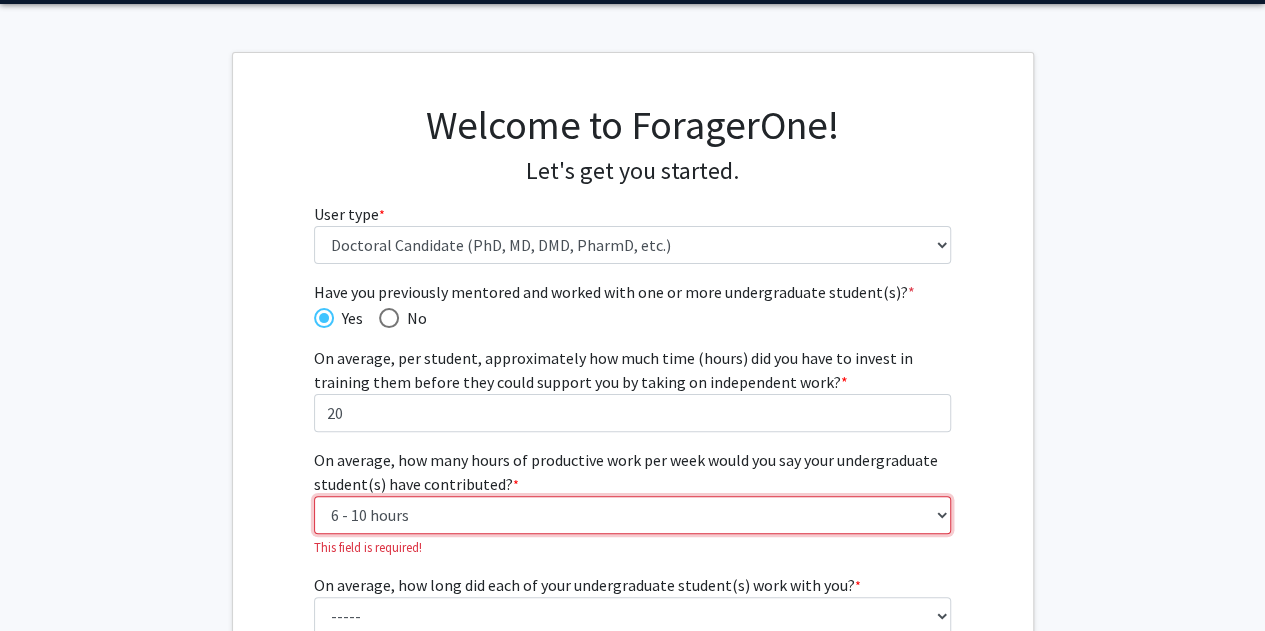 click on "-----  1 - 5 hours   6 - 10 hours   11 - 15 hours   16 - 20 hours   21 - 30 hours   31 - 40 hours   40+ hours" at bounding box center (632, 515) 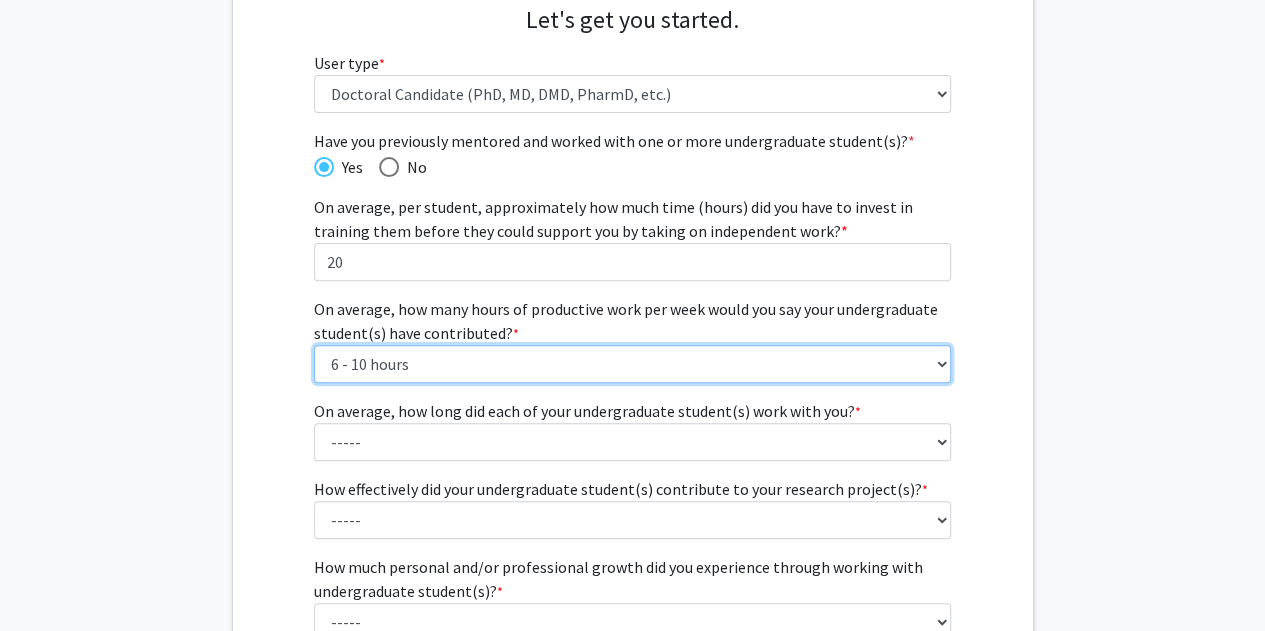 scroll, scrollTop: 223, scrollLeft: 0, axis: vertical 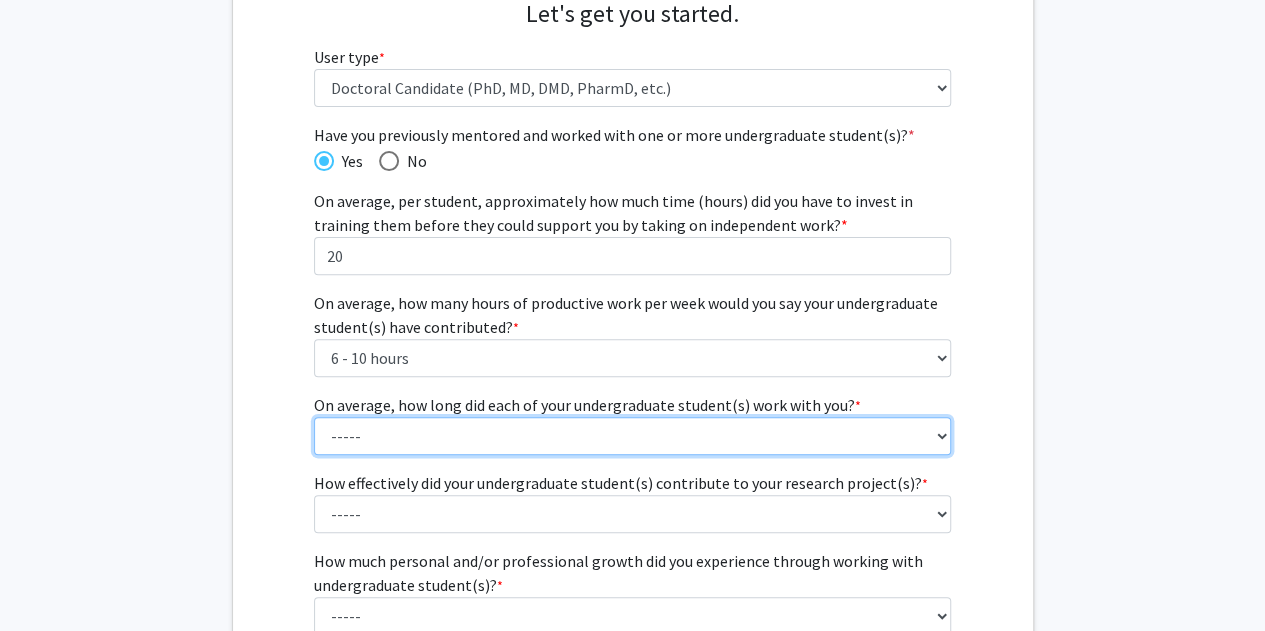 click on "-----  1 - 3 months   3 - 6 months   6 months - 1 year   1 - 2 years   2 - 3 years   3 - 4 years   4+ years" at bounding box center [632, 436] 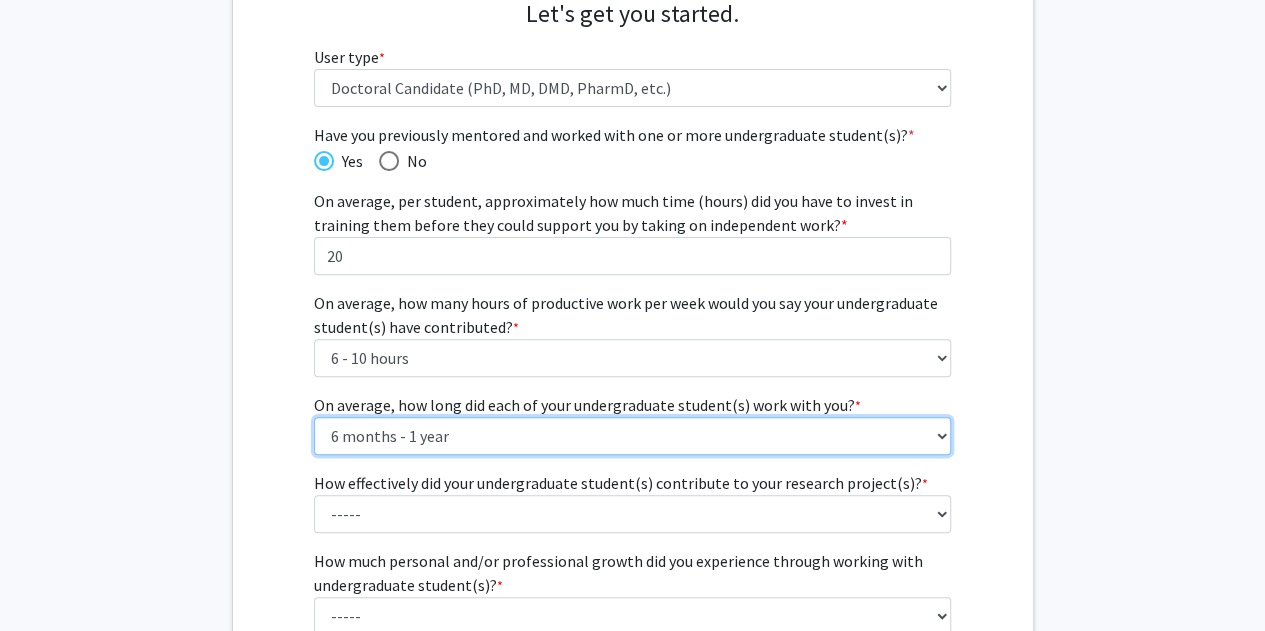 click on "-----  1 - 3 months   3 - 6 months   6 months - 1 year   1 - 2 years   2 - 3 years   3 - 4 years   4+ years" at bounding box center (632, 436) 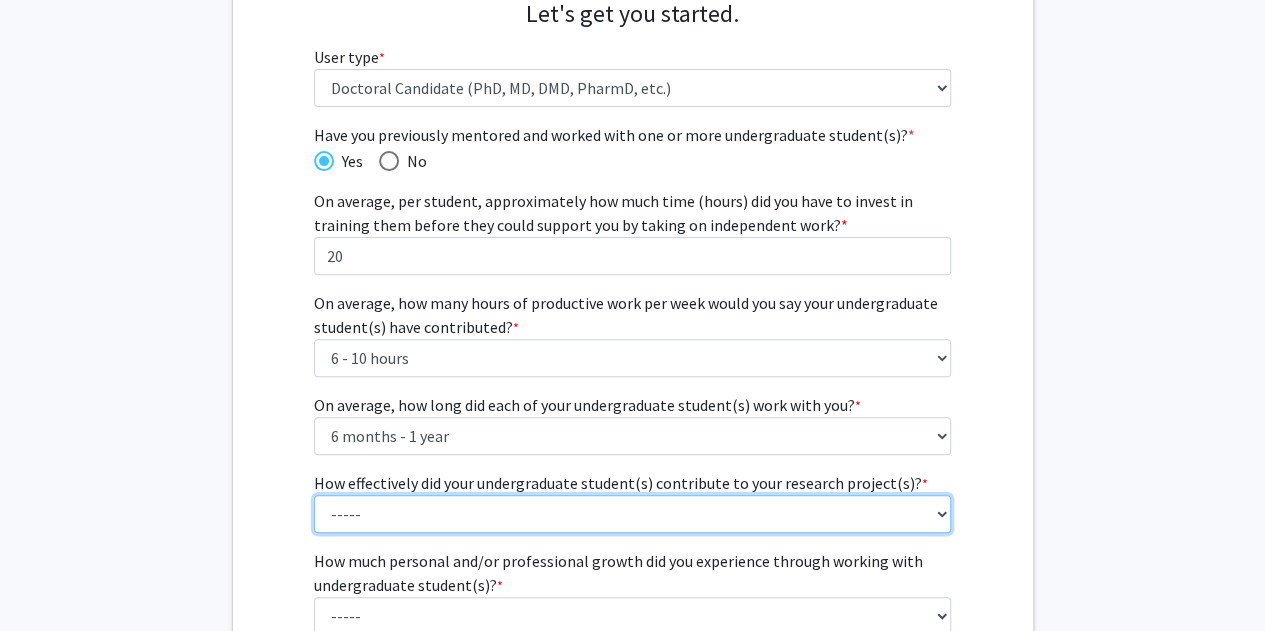 click on "-----  1 (Minimally)   2   3 (Moderately)   4   5 (Significantly)" at bounding box center (632, 514) 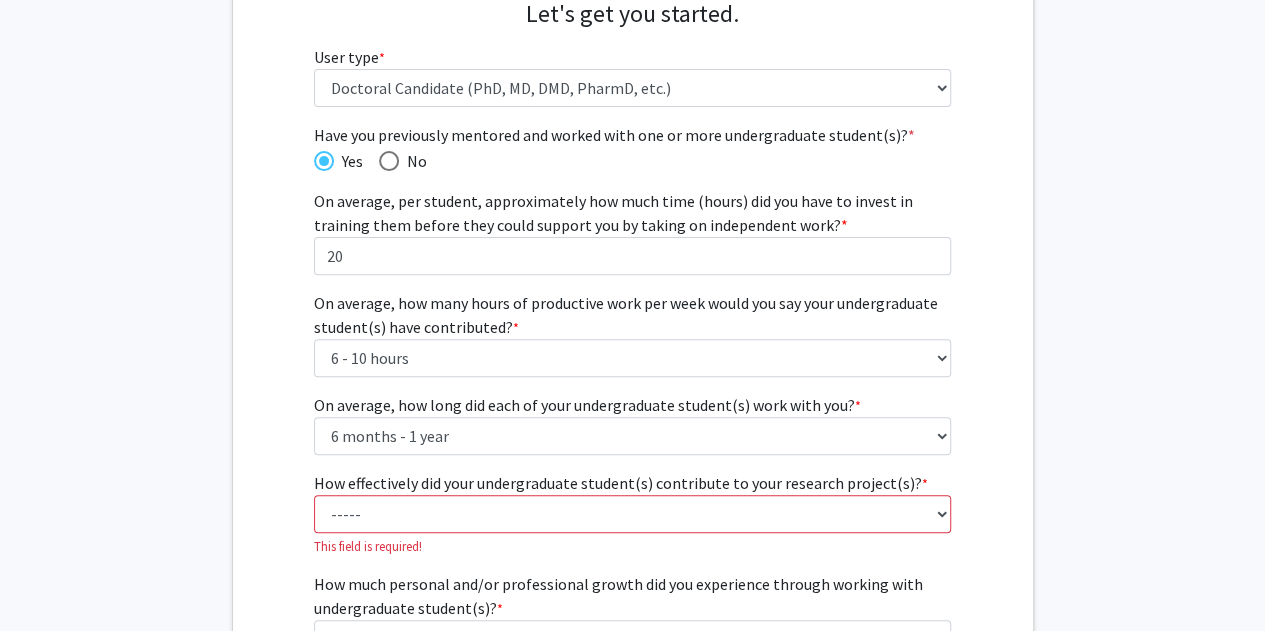 click on "Have you previously mentored and worked with one or more undergraduate student(s)?  *   Yes   No On average, per student, approximately how much time (hours) did you have to invest in training them before they could support you by taking on independent work? * required 20  On average, how many hours of productive work per week would you say your undergraduate student(s) have contributed?  * required -----  1 - 5 hours   6 - 10 hours   11 - 15 hours   16 - 20 hours   21 - 30 hours   31 - 40 hours   40+ hours   On average, how long did each of your undergraduate student(s) work with you?  * required -----  1 - 3 months   3 - 6 months   6 months - 1 year   1 - 2 years   2 - 3 years   3 - 4 years   4+ years   How effectively did your undergraduate student(s) contribute to your research project(s)?  * required -----  1 (Minimally)   2   3 (Moderately)   4   5 (Significantly)   This field is required!
How much personal and/or professional growth did you experience through working with undergraduate student(s)?" 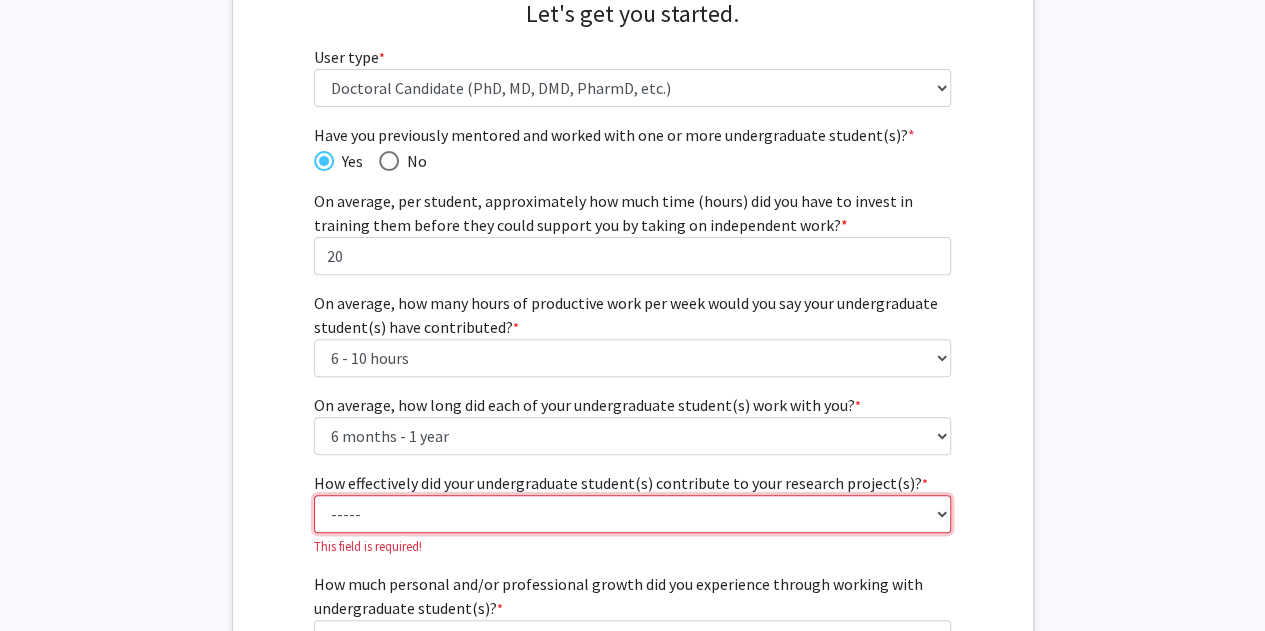 click on "-----  1 (Minimally)   2   3 (Moderately)   4   5 (Significantly)" at bounding box center [632, 514] 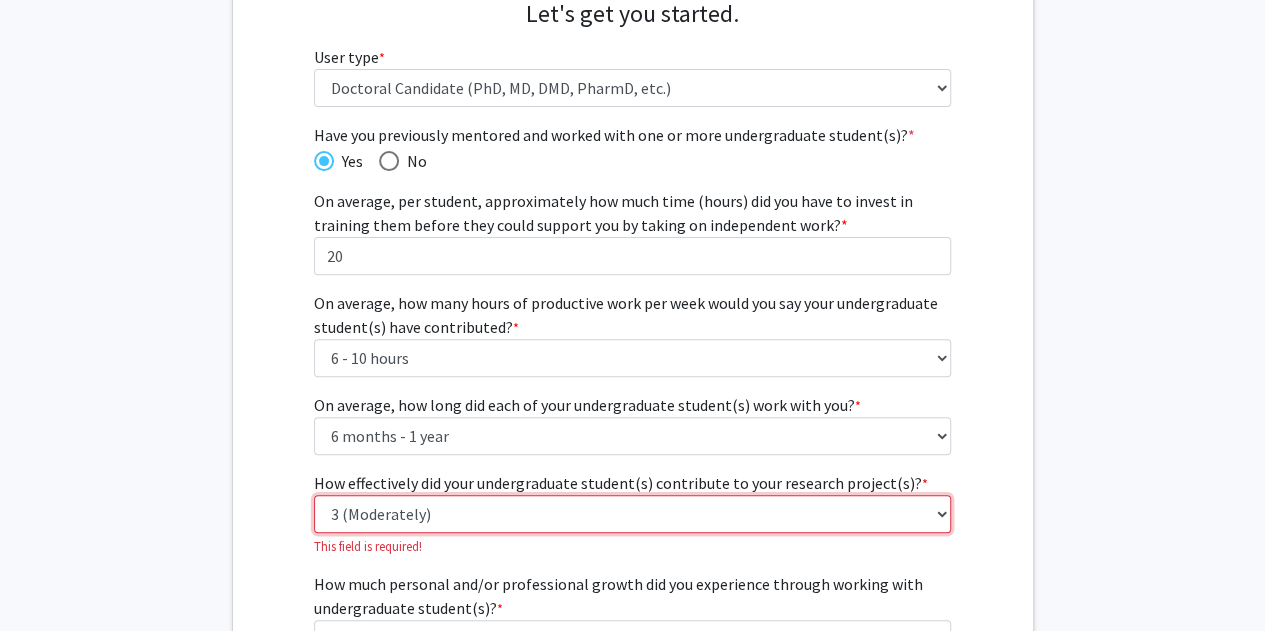 click on "-----  1 (Minimally)   2   3 (Moderately)   4   5 (Significantly)" at bounding box center (632, 514) 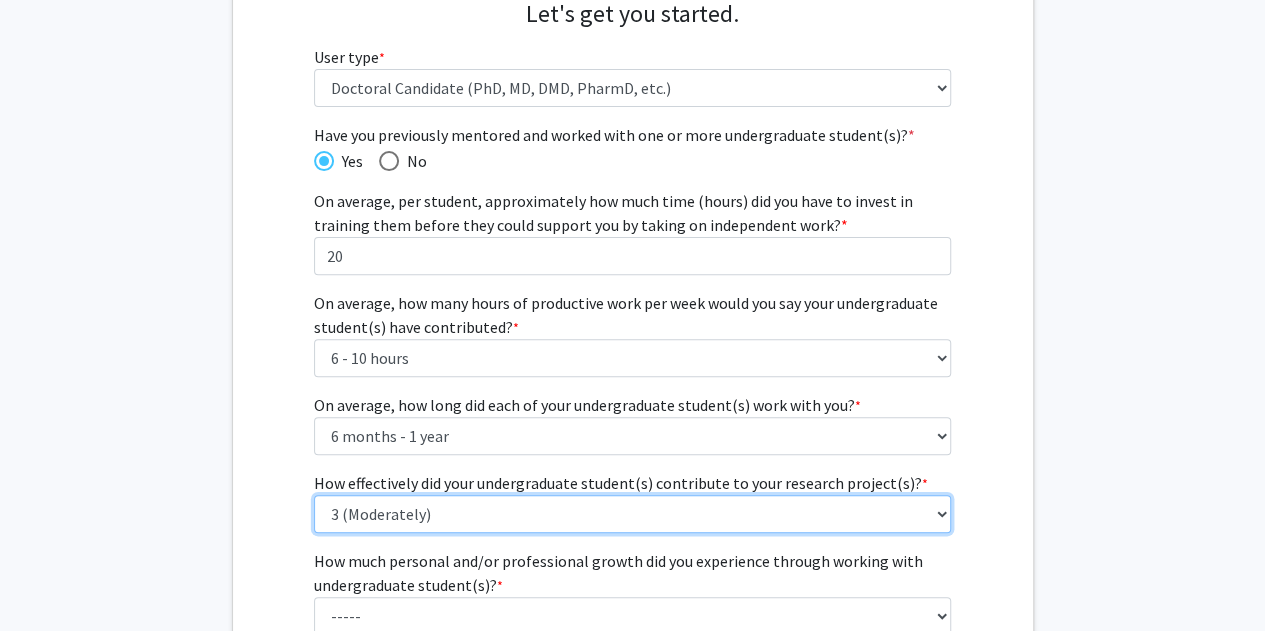 scroll, scrollTop: 528, scrollLeft: 0, axis: vertical 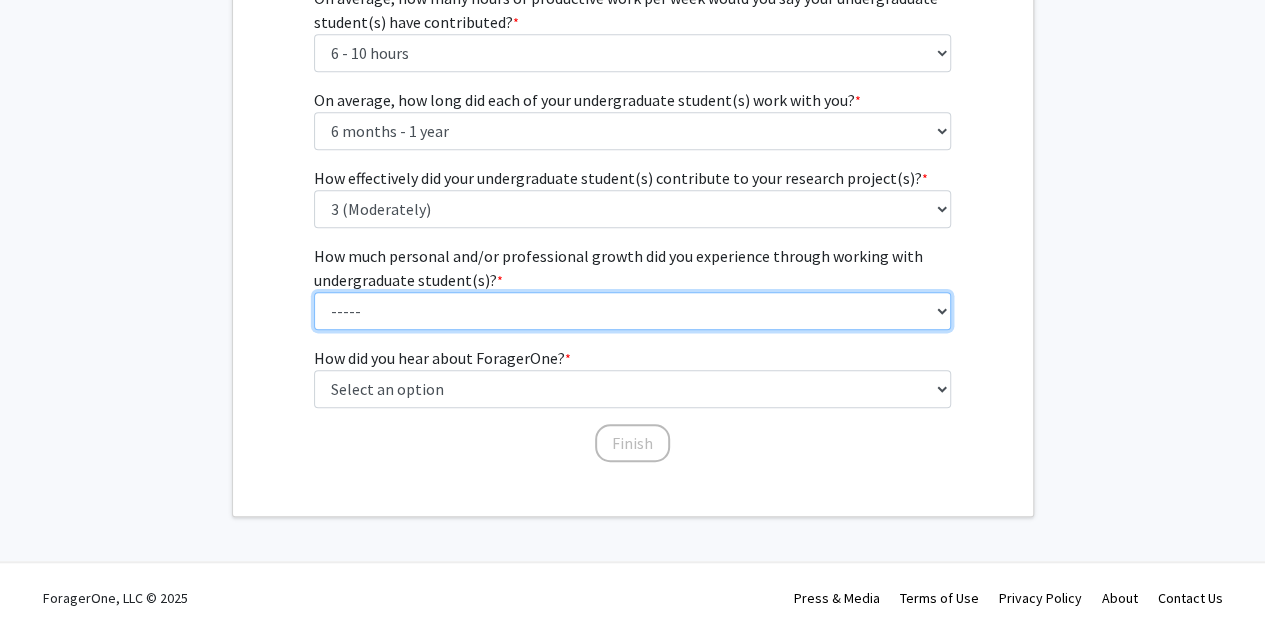 click on "-----  1 (Minimal)   2   3 (Moderate)   4   5 (Significant)" at bounding box center (632, 311) 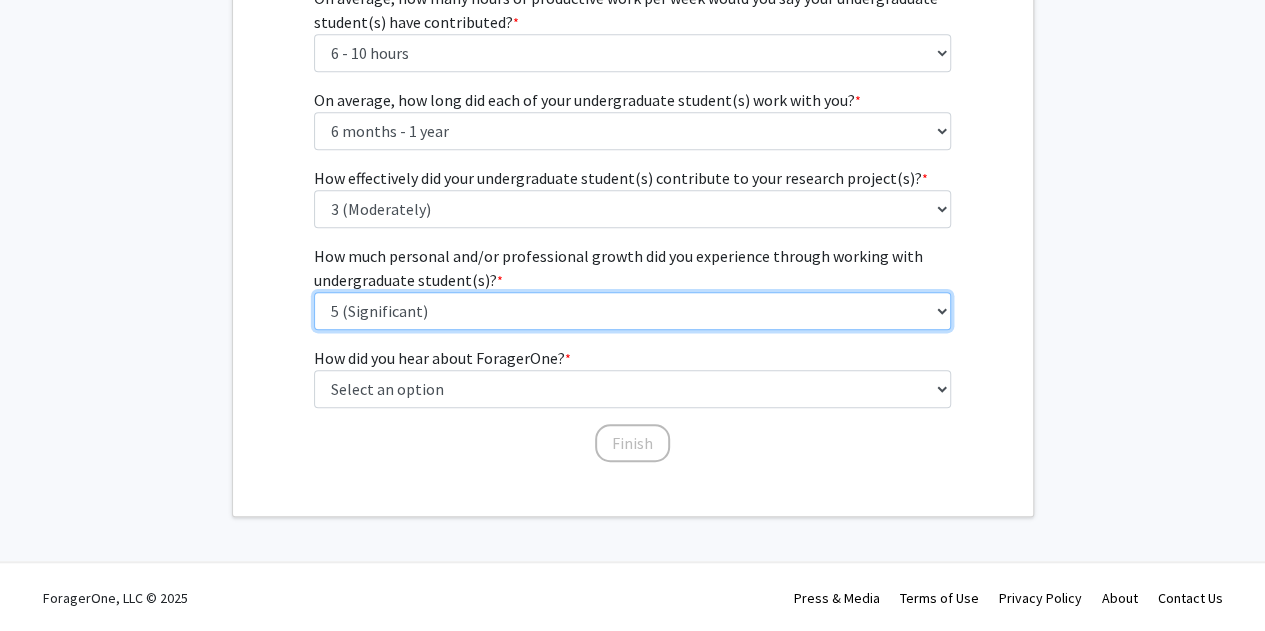 click on "-----  1 (Minimal)   2   3 (Moderate)   4   5 (Significant)" at bounding box center (632, 311) 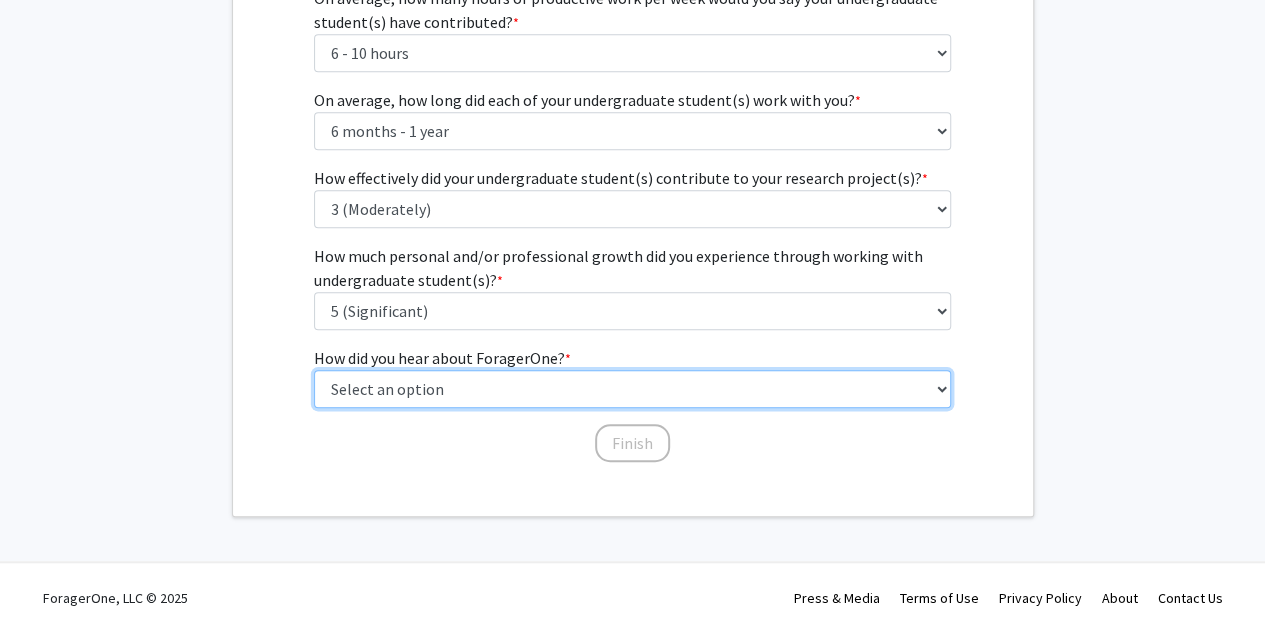 click on "Select an option  Peer/student recommendation   Faculty/staff recommendation   University website   University email or newsletter   Other" at bounding box center (632, 389) 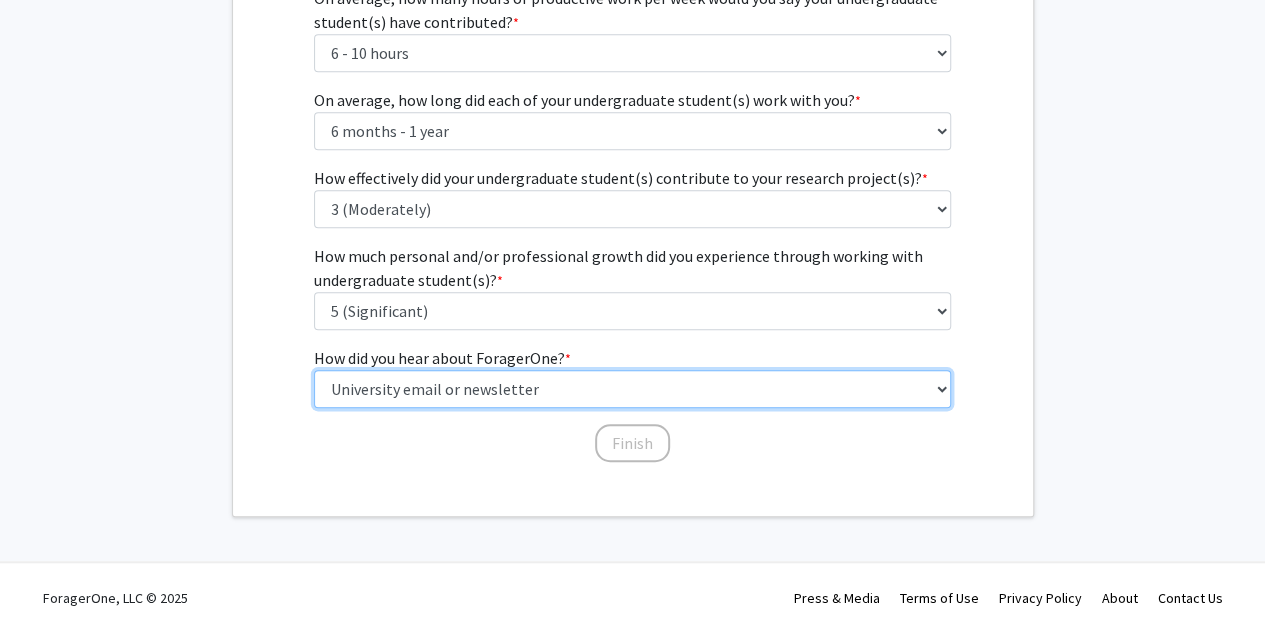 click on "Select an option  Peer/student recommendation   Faculty/staff recommendation   University website   University email or newsletter   Other" at bounding box center (632, 389) 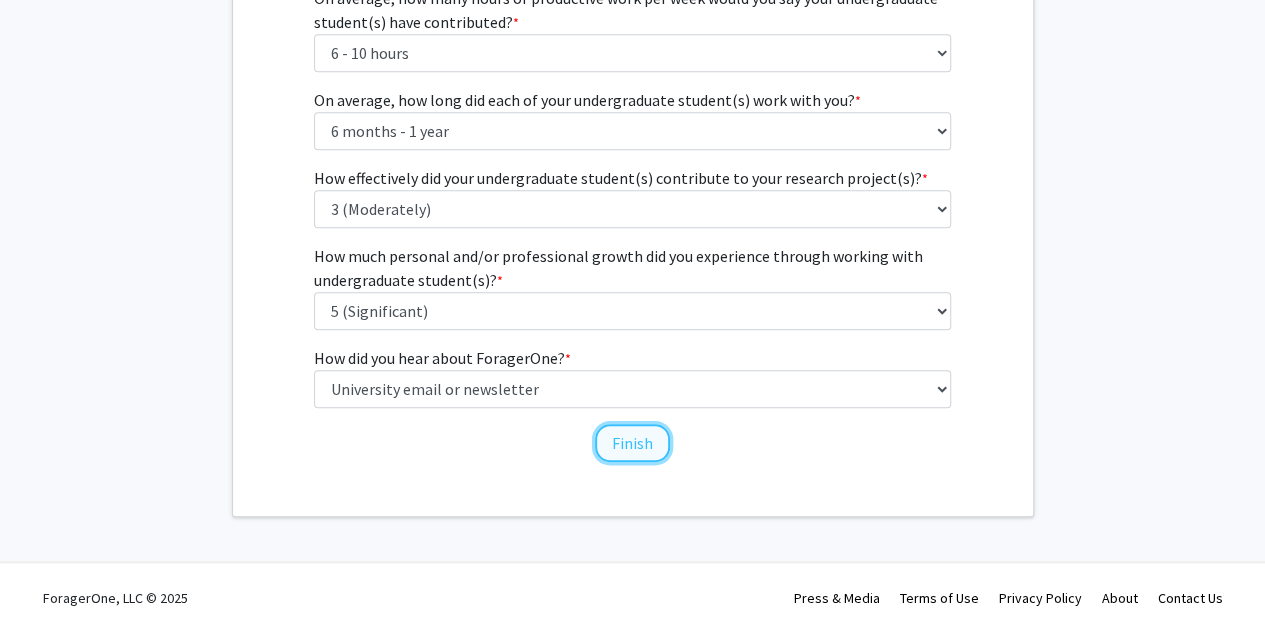 click on "Finish" 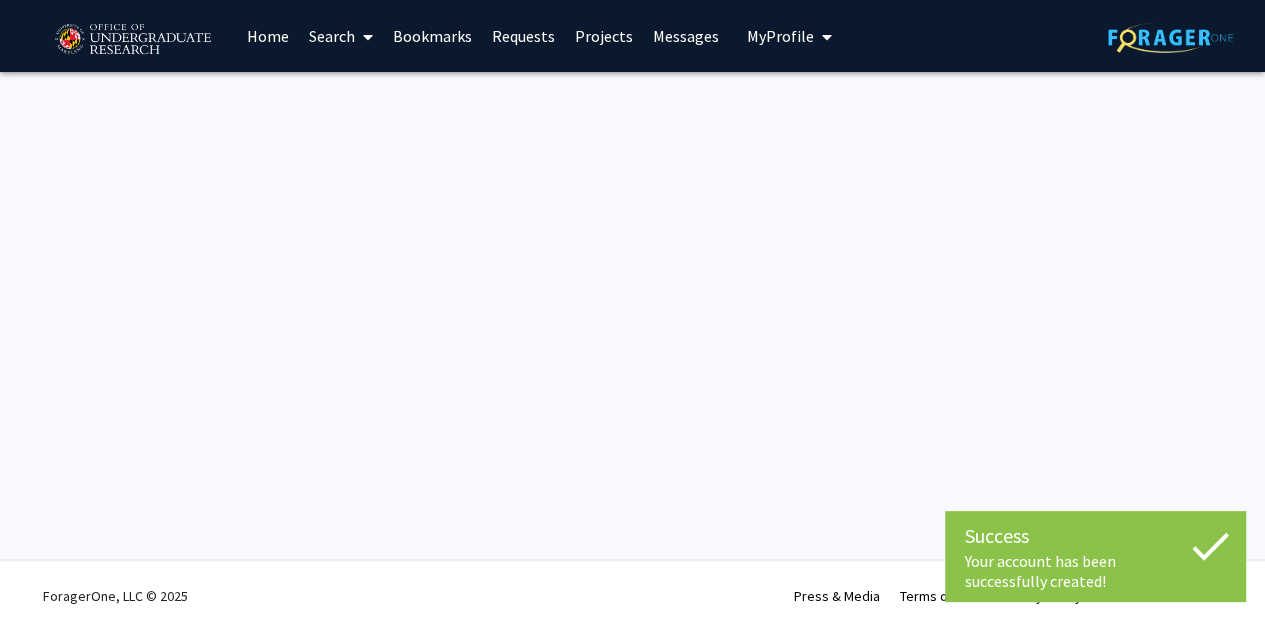 scroll, scrollTop: 0, scrollLeft: 0, axis: both 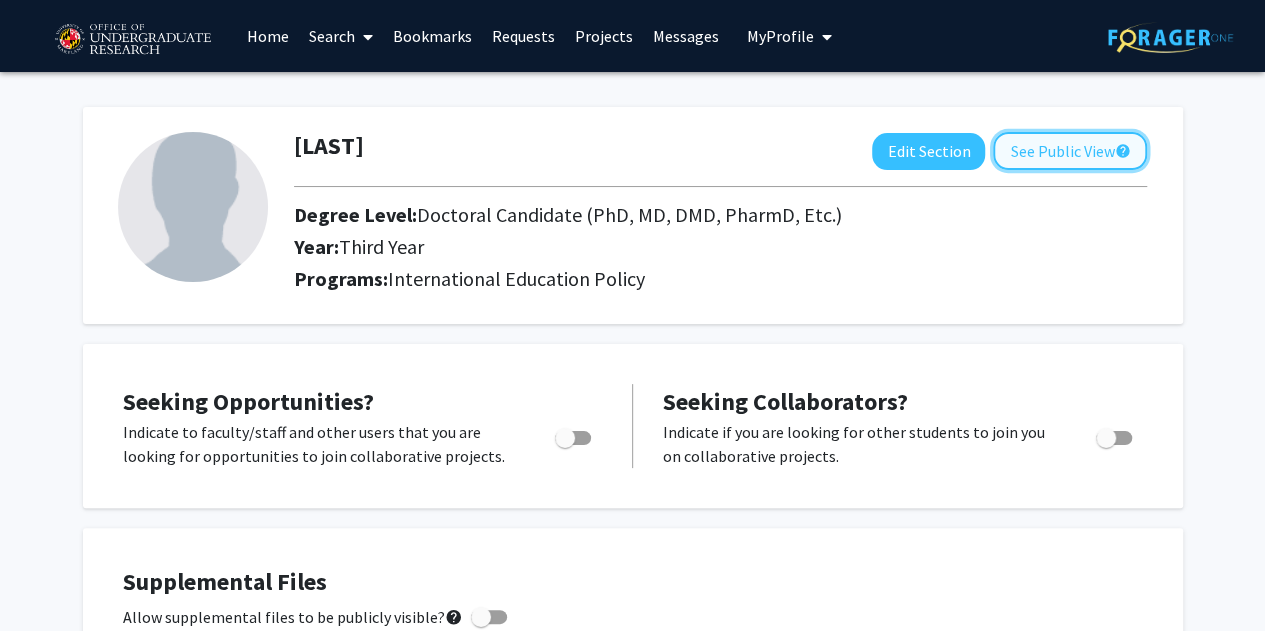 click on "See Public View  help" 